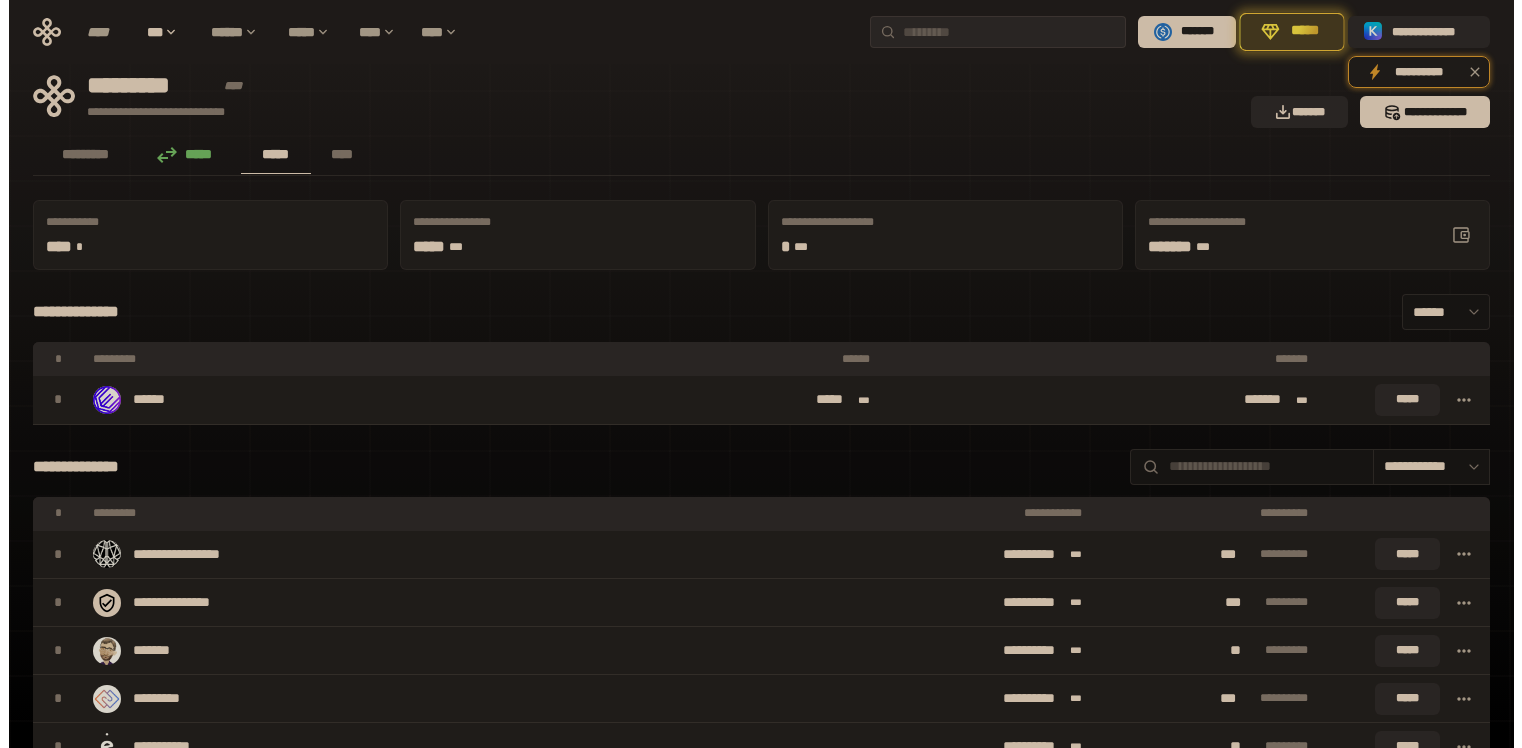 scroll, scrollTop: 0, scrollLeft: 0, axis: both 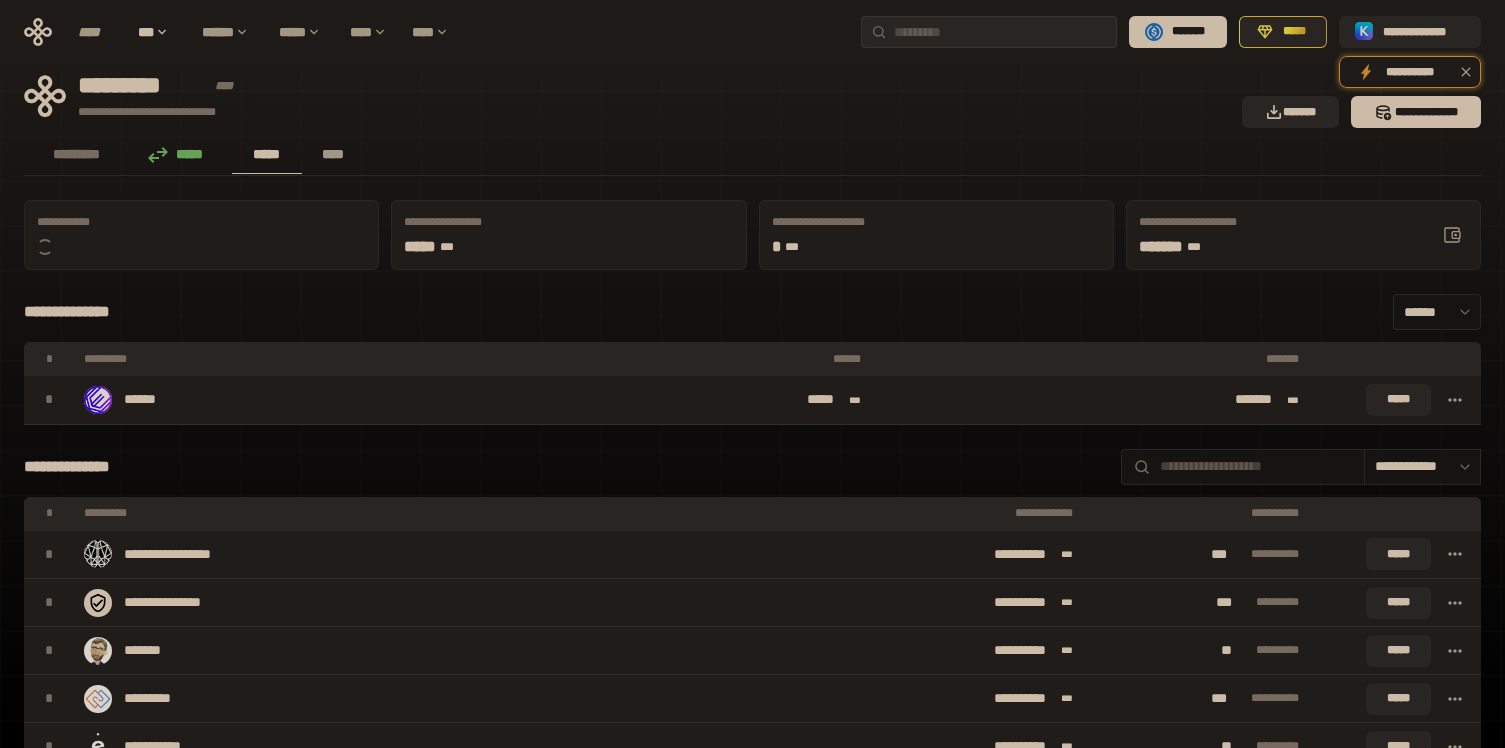 click on "****" at bounding box center [333, 154] 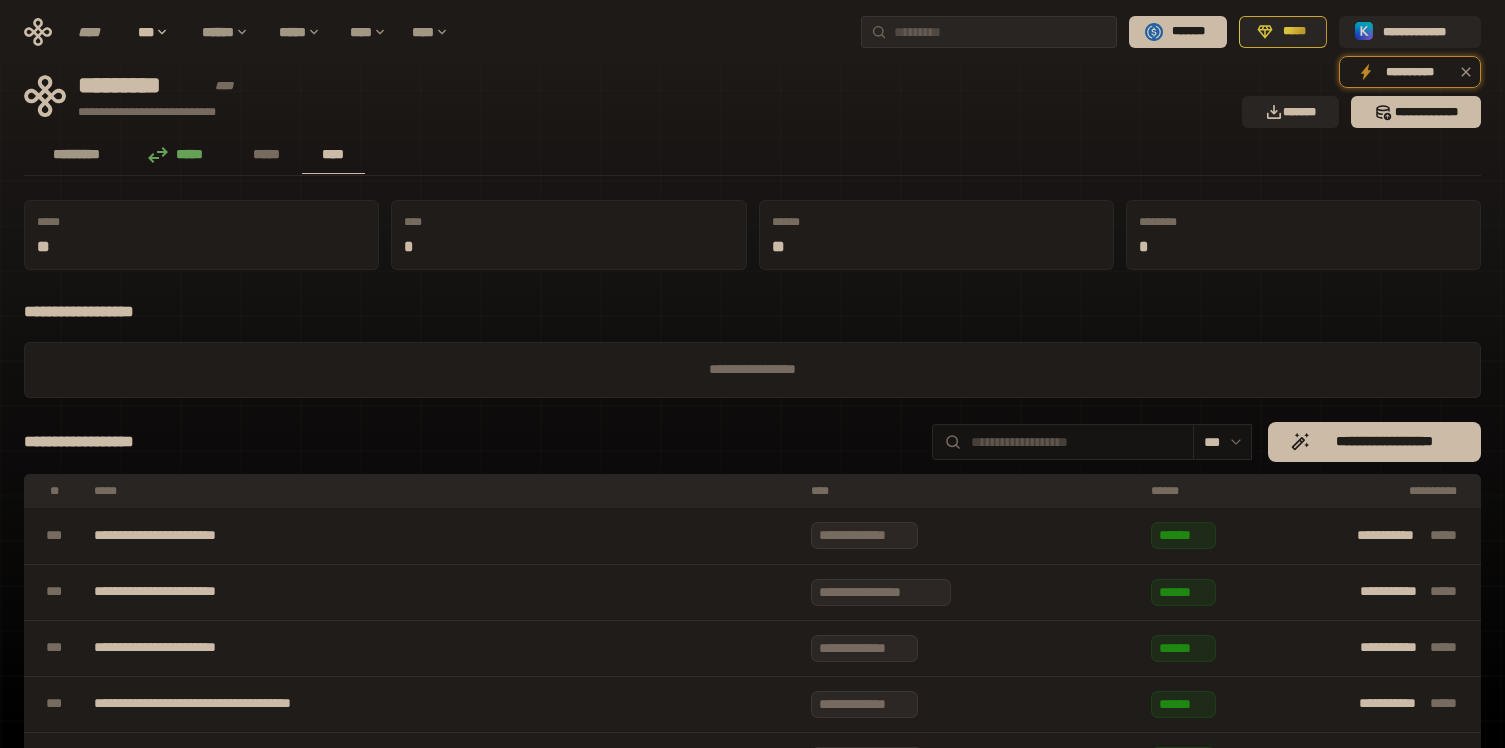 click on "*********" at bounding box center (77, 154) 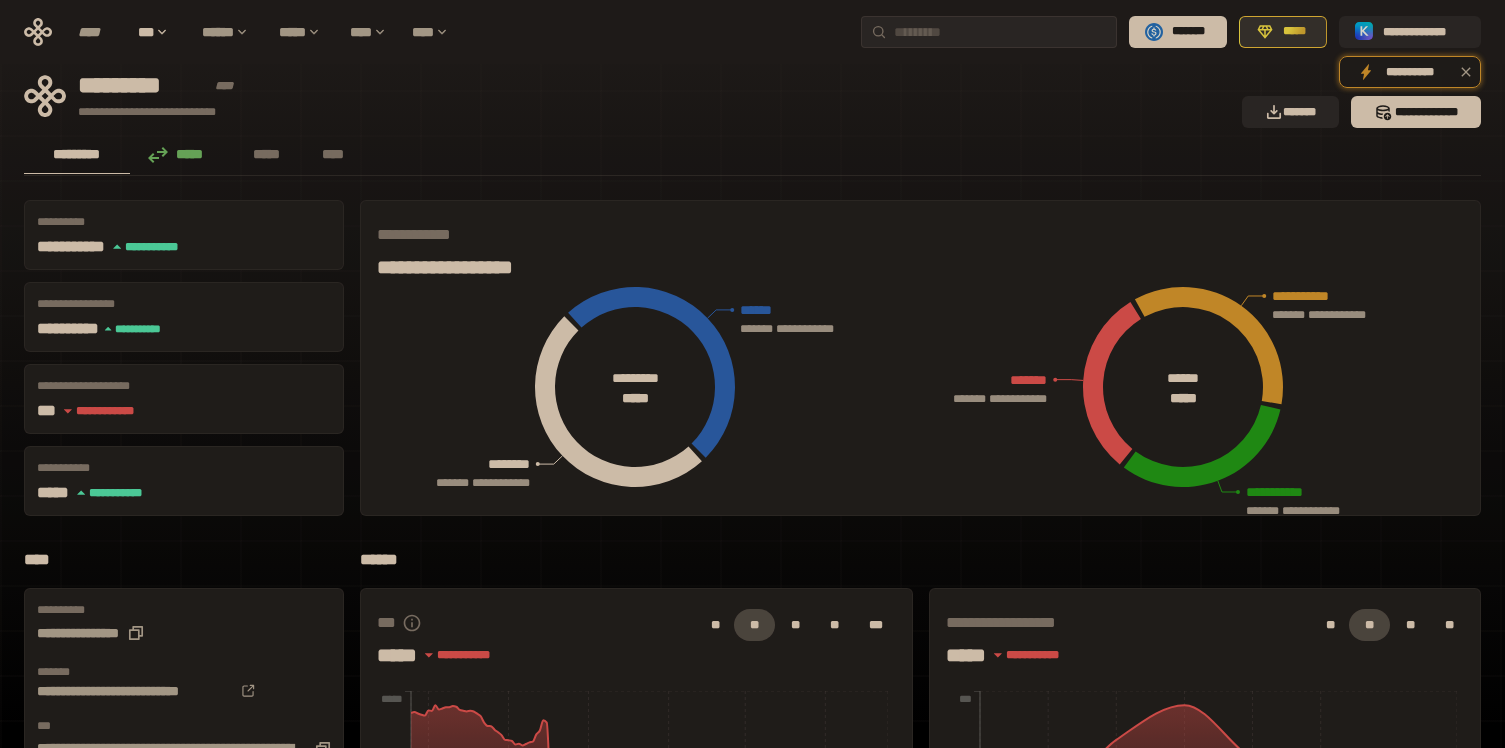click on "*****" at bounding box center (1294, 32) 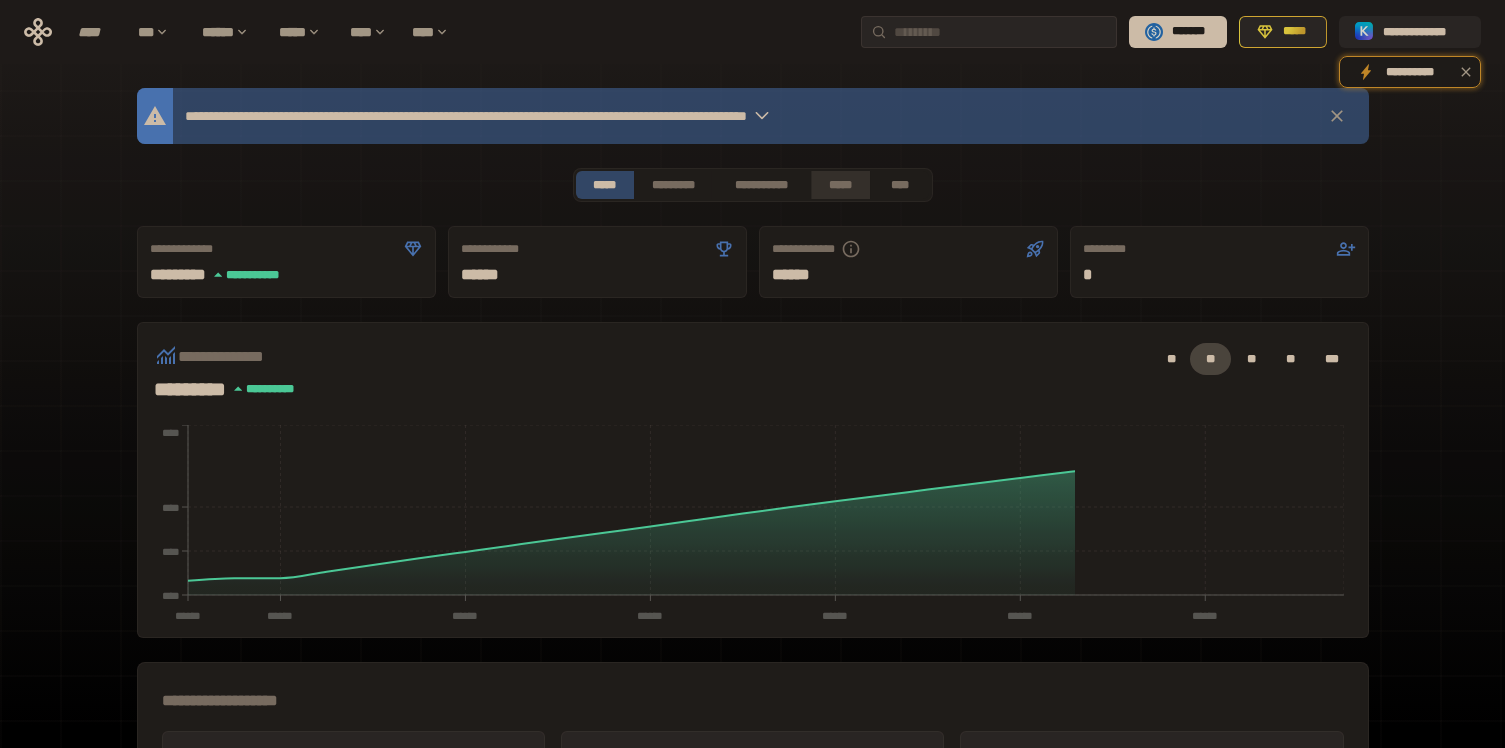 click on "*****" at bounding box center [840, 185] 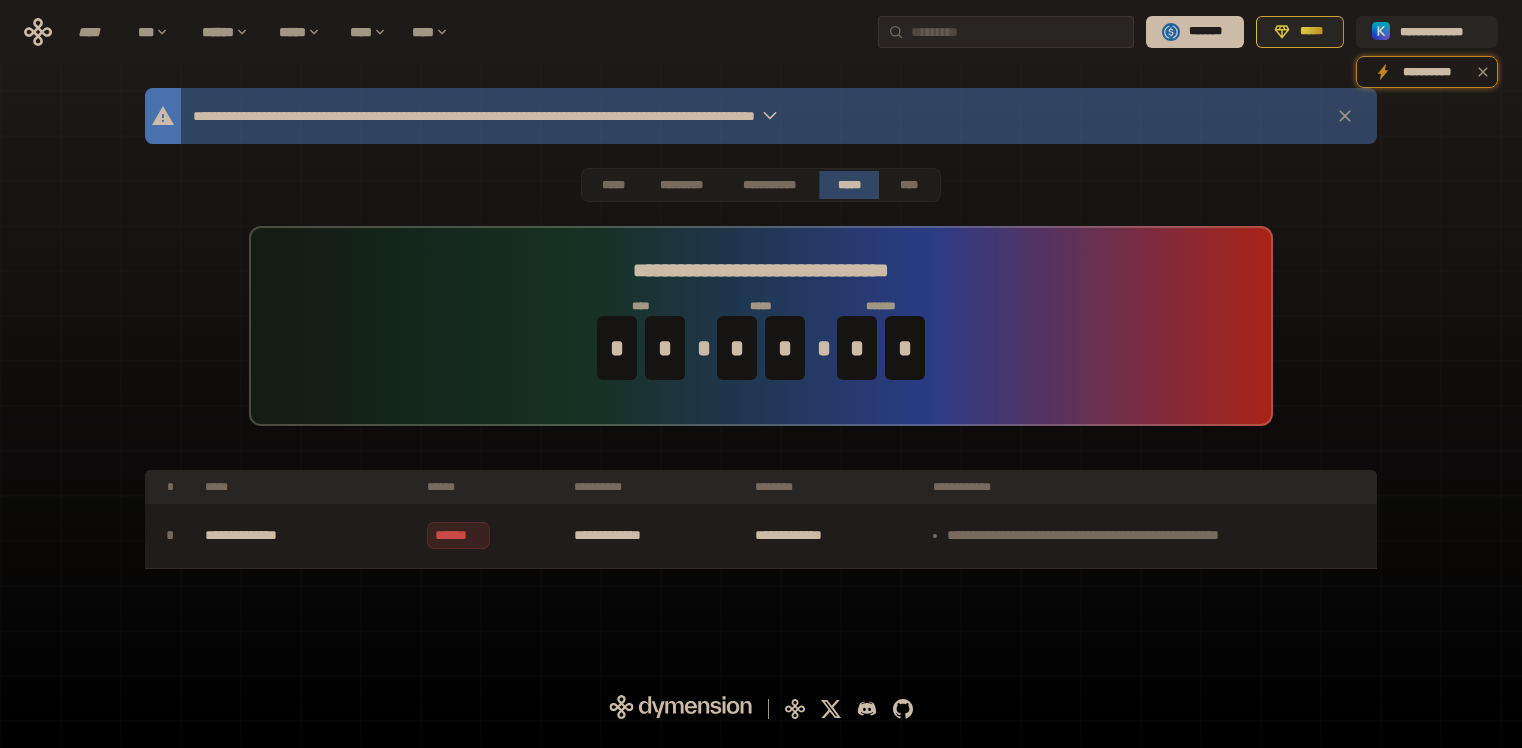 drag, startPoint x: 508, startPoint y: 246, endPoint x: 1023, endPoint y: 337, distance: 522.978 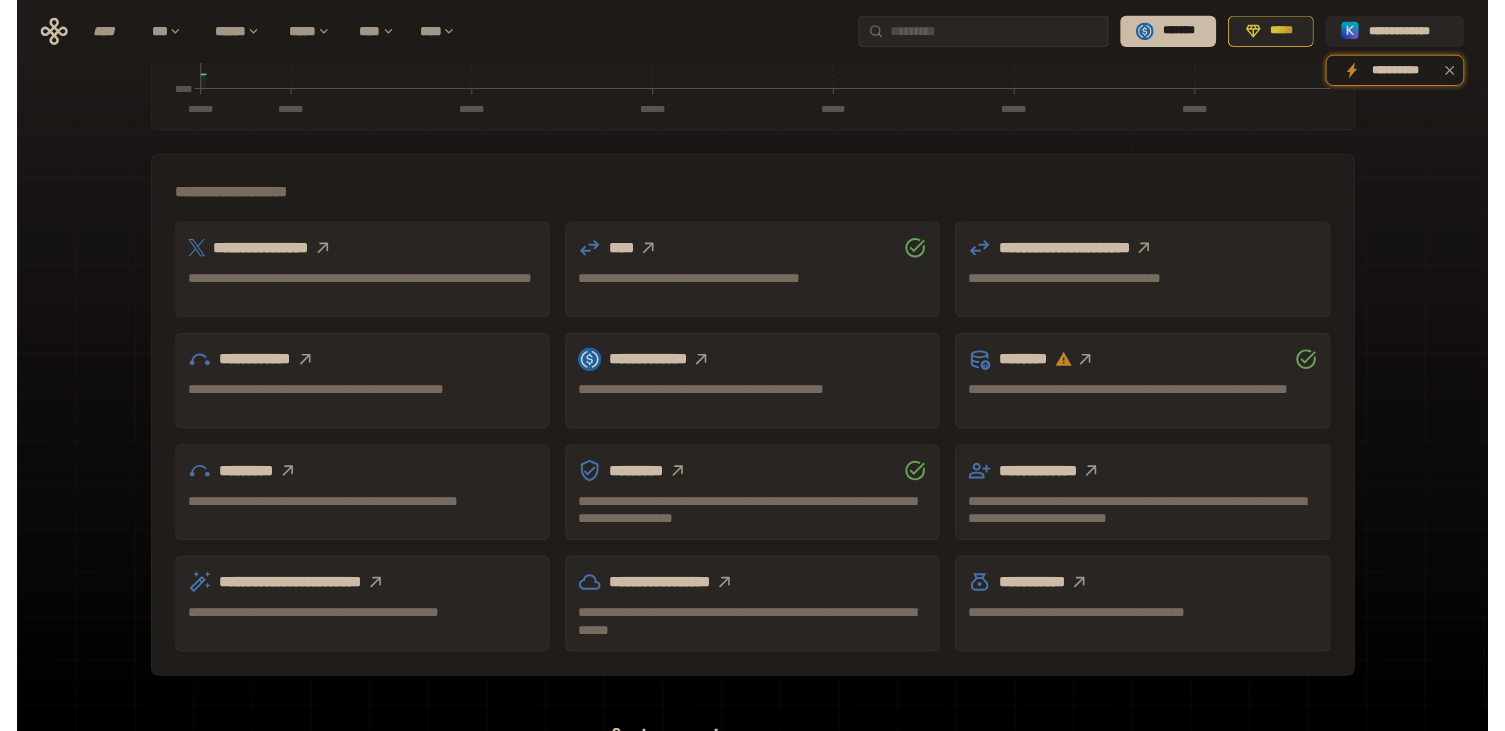 scroll, scrollTop: 540, scrollLeft: 0, axis: vertical 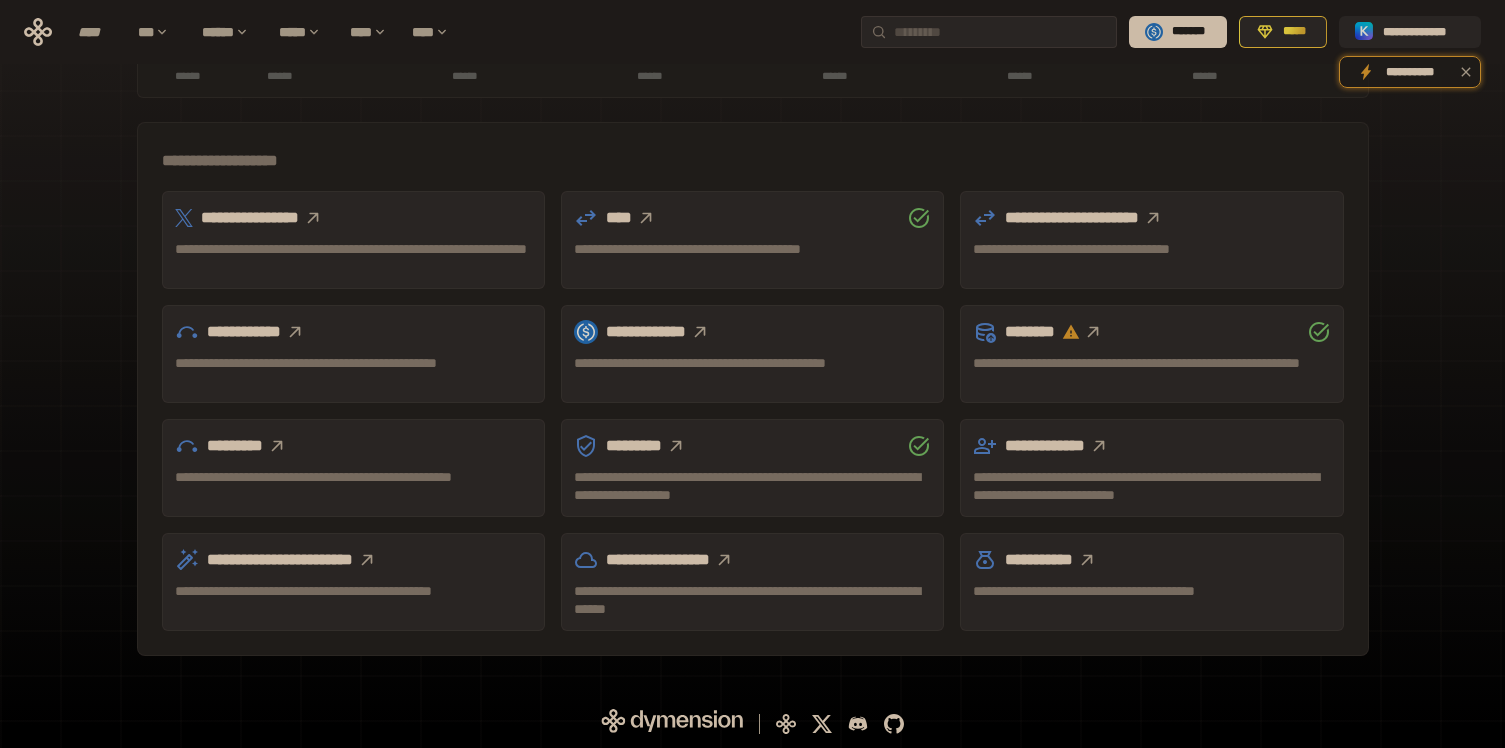 click on "**********" at bounding box center (1151, 218) 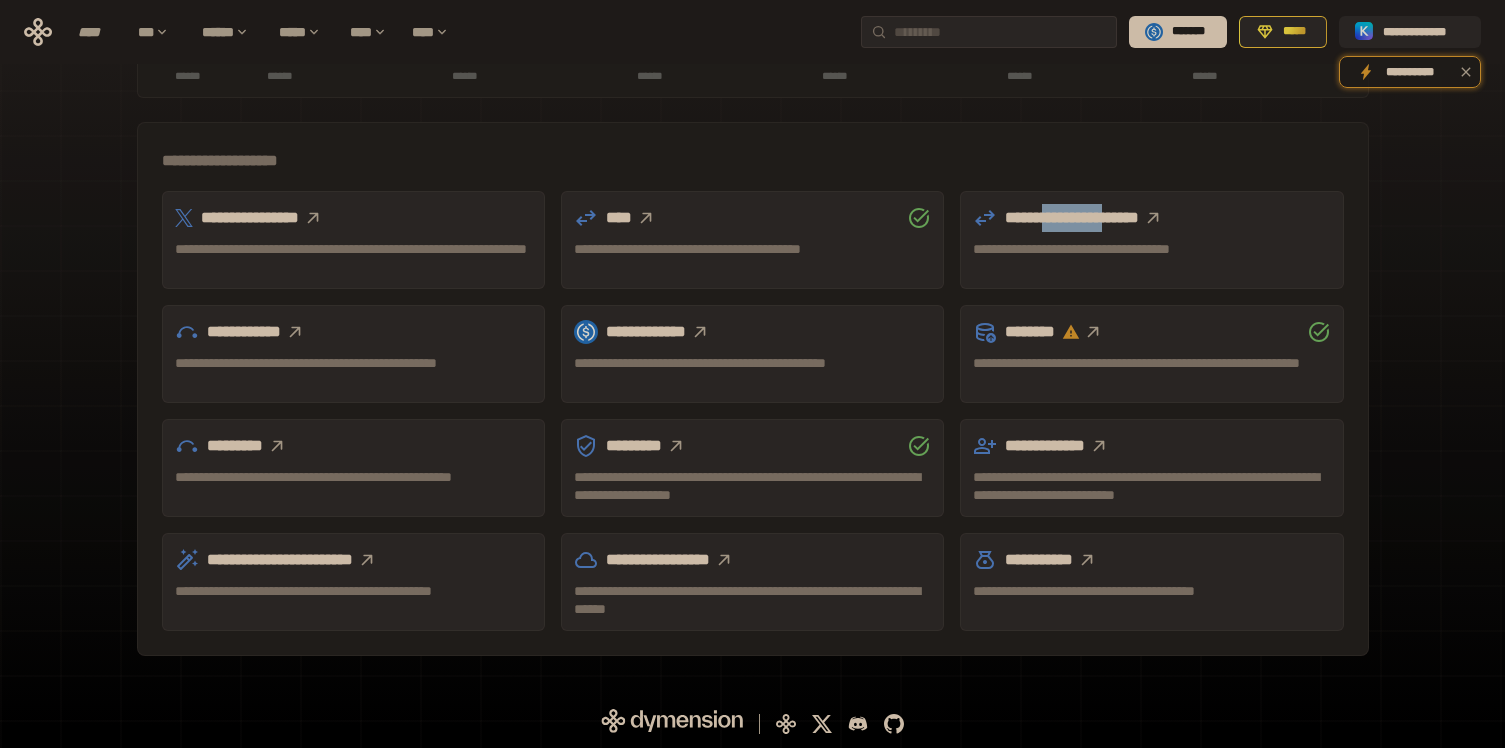 click on "**********" at bounding box center [1151, 218] 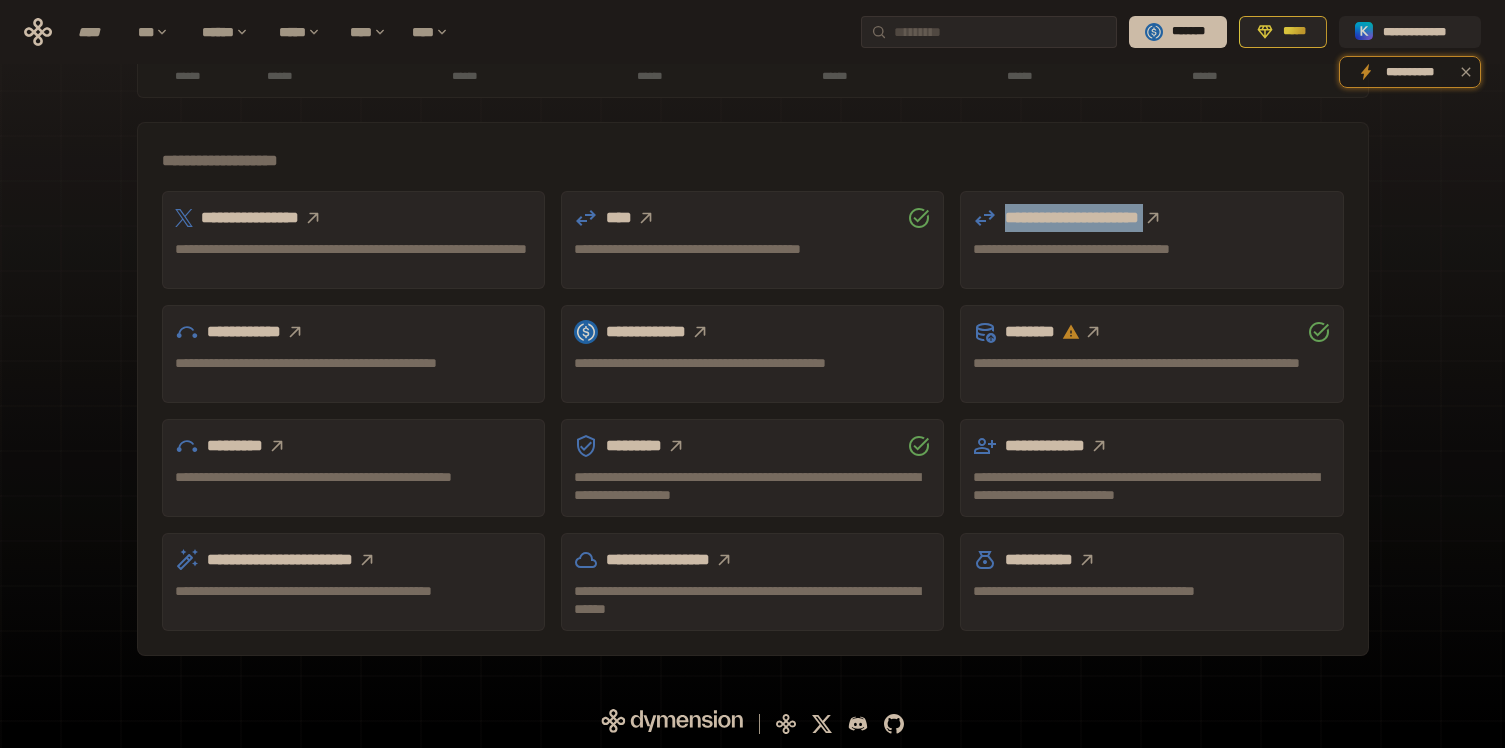 click on "**********" at bounding box center (1151, 218) 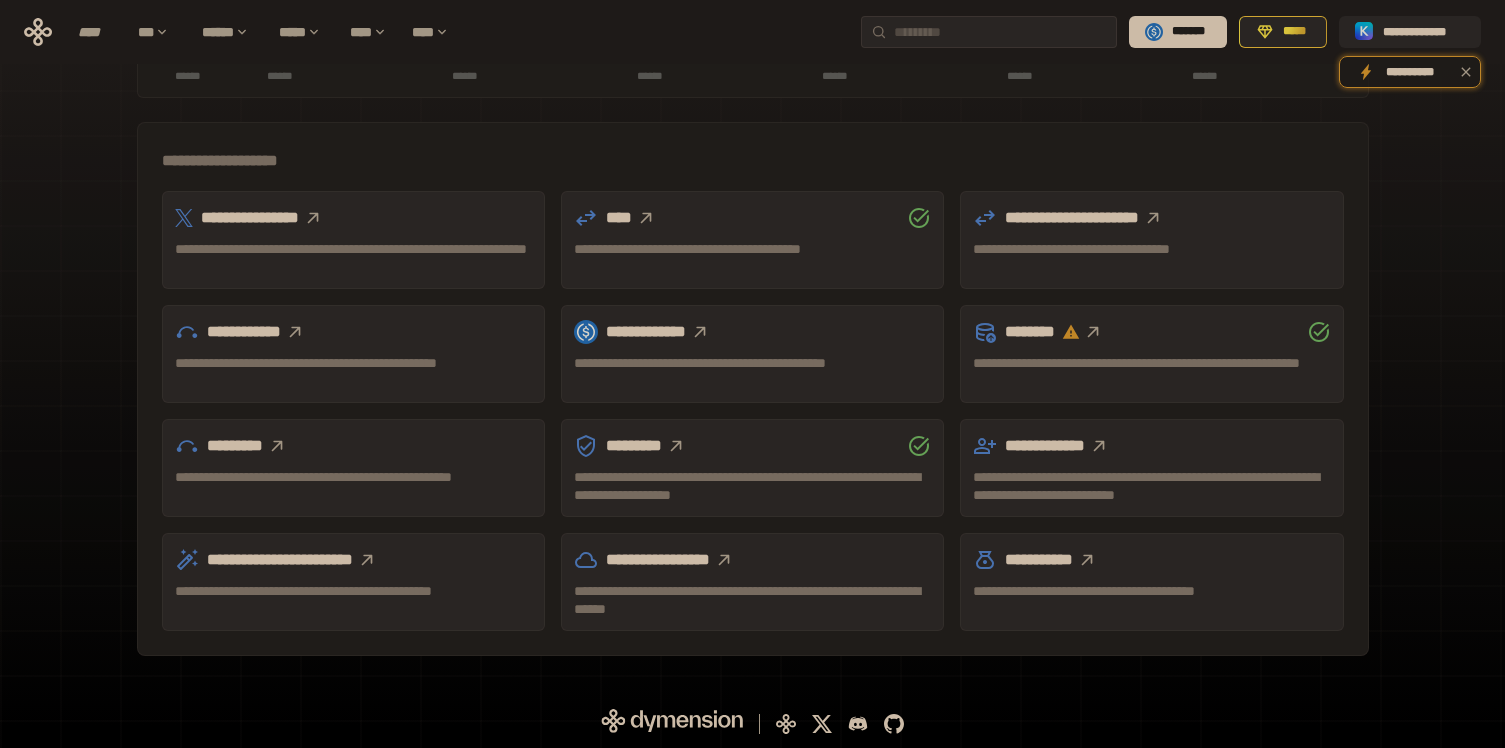 click on "**********" at bounding box center [1151, 249] 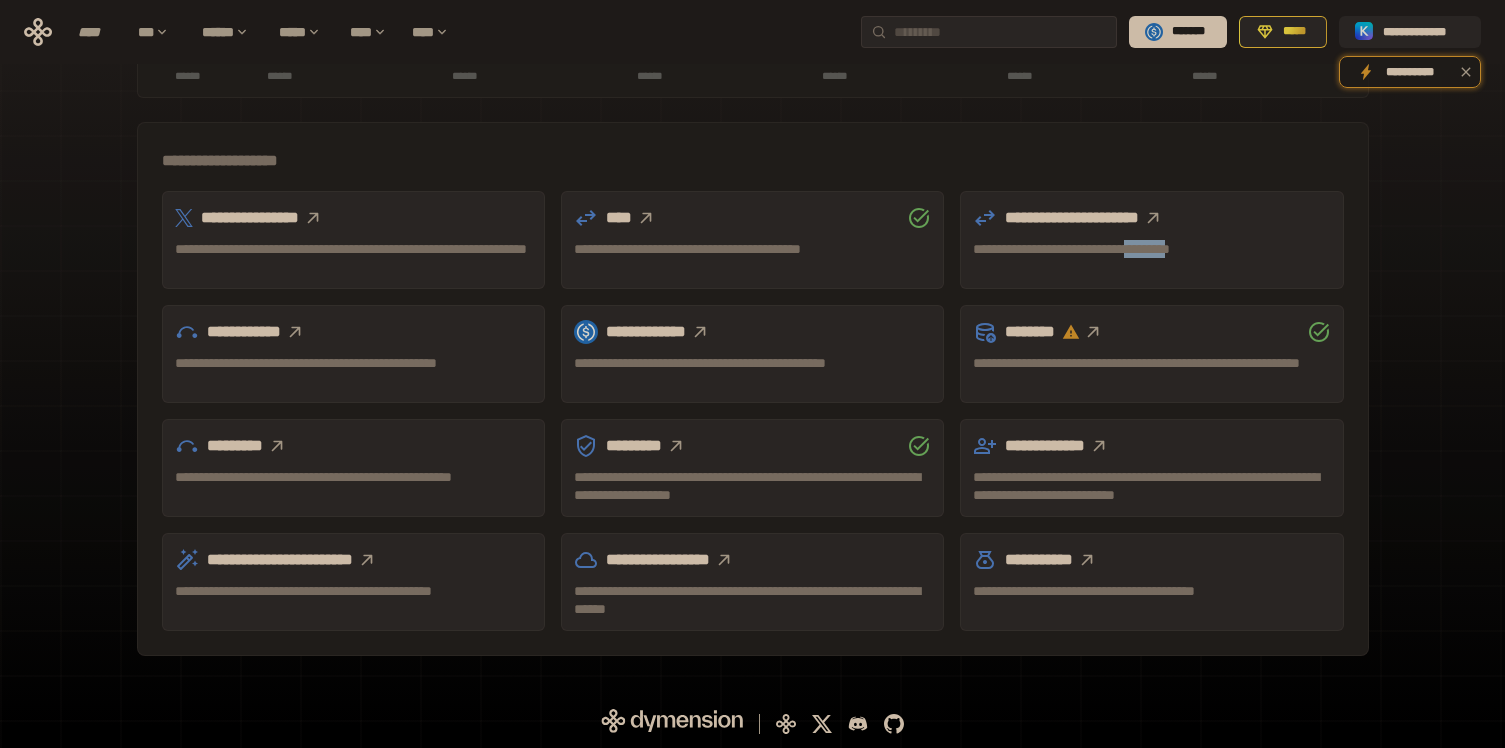 click on "**********" at bounding box center (1151, 249) 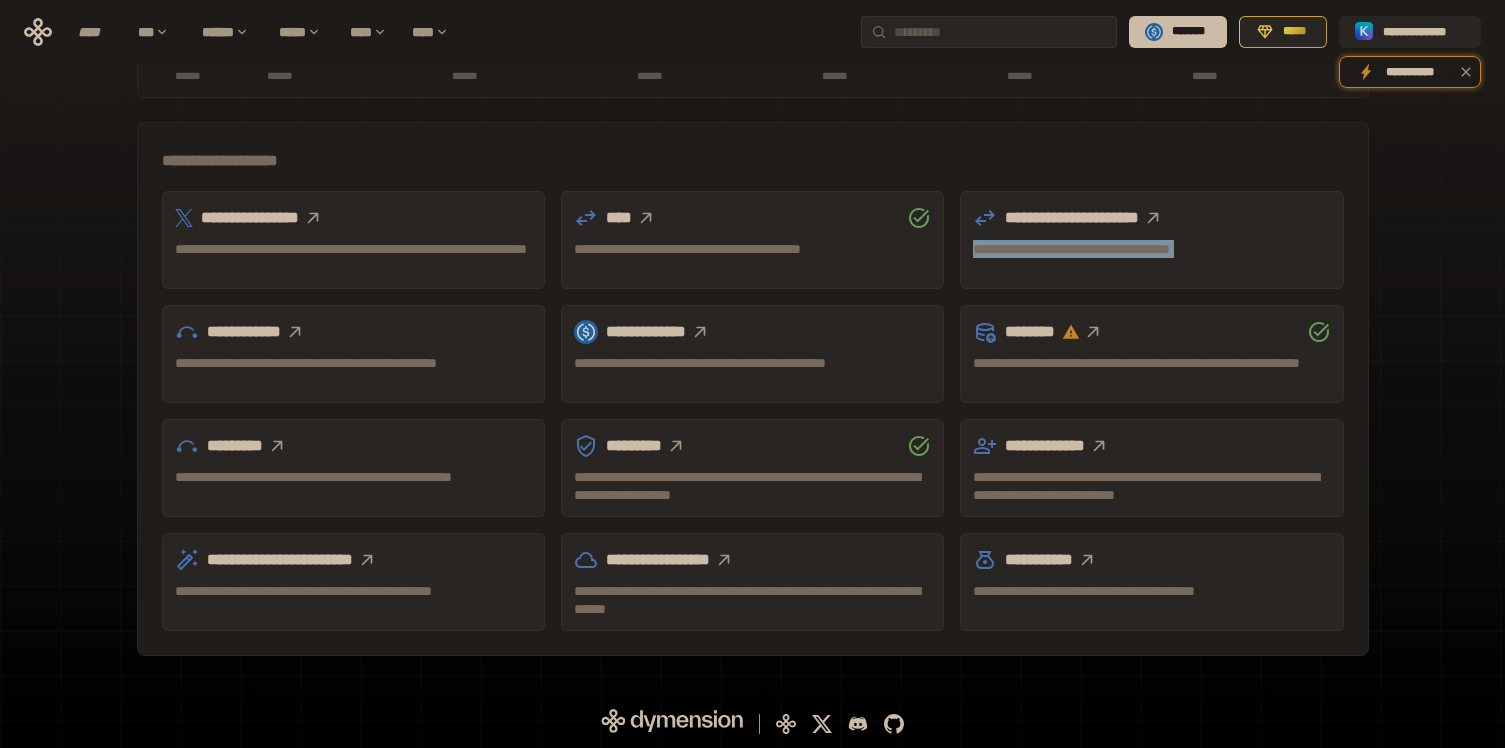 click on "**********" at bounding box center [1151, 249] 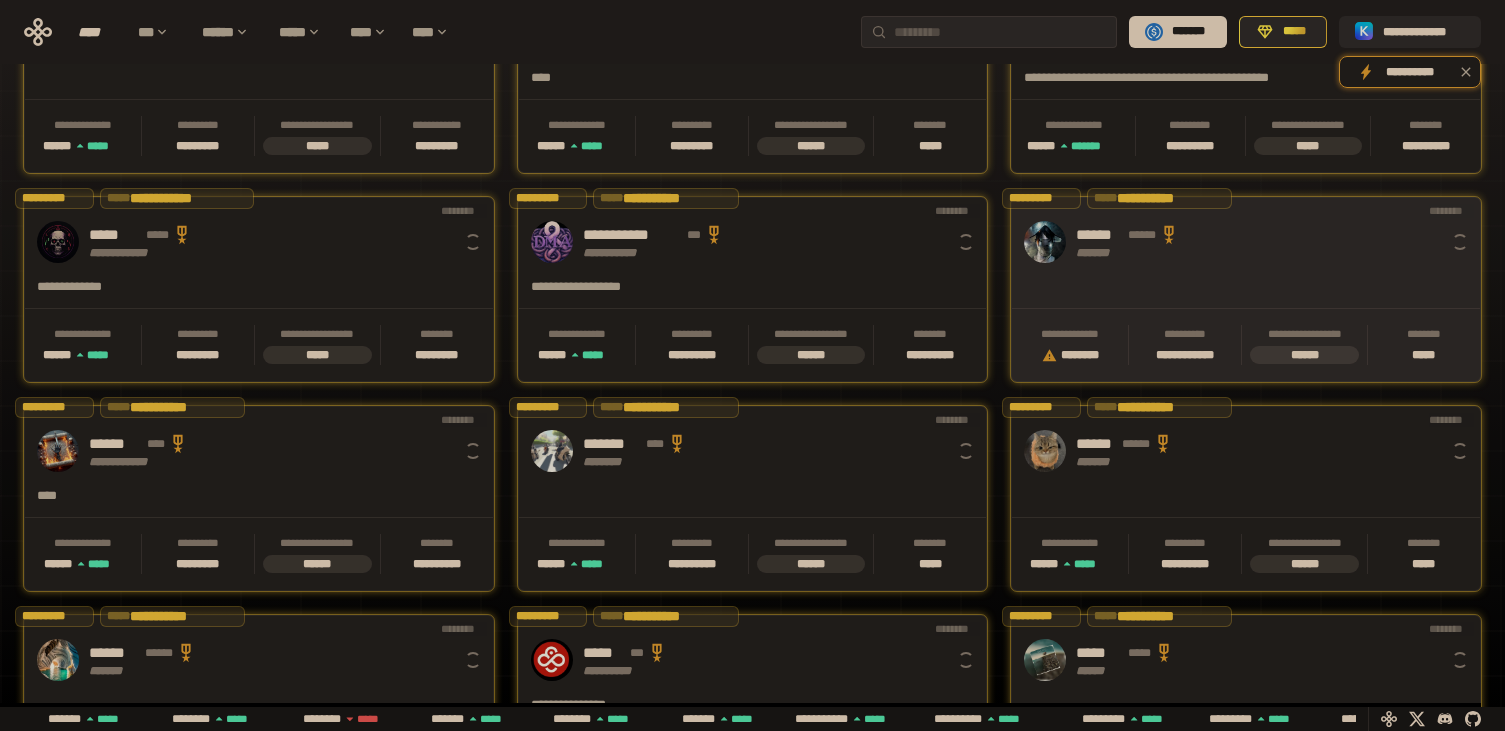 scroll, scrollTop: 0, scrollLeft: 16, axis: horizontal 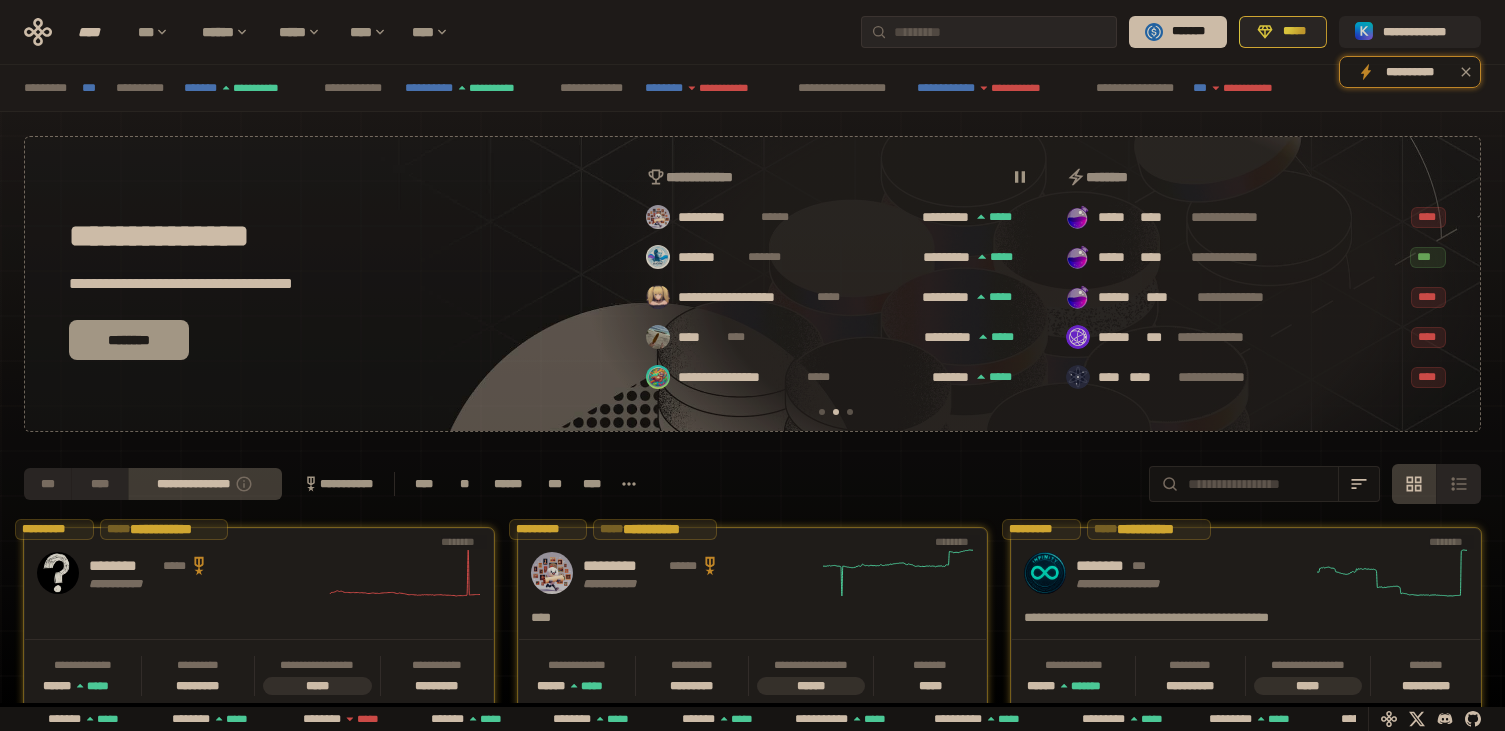 click on "********" at bounding box center [129, 340] 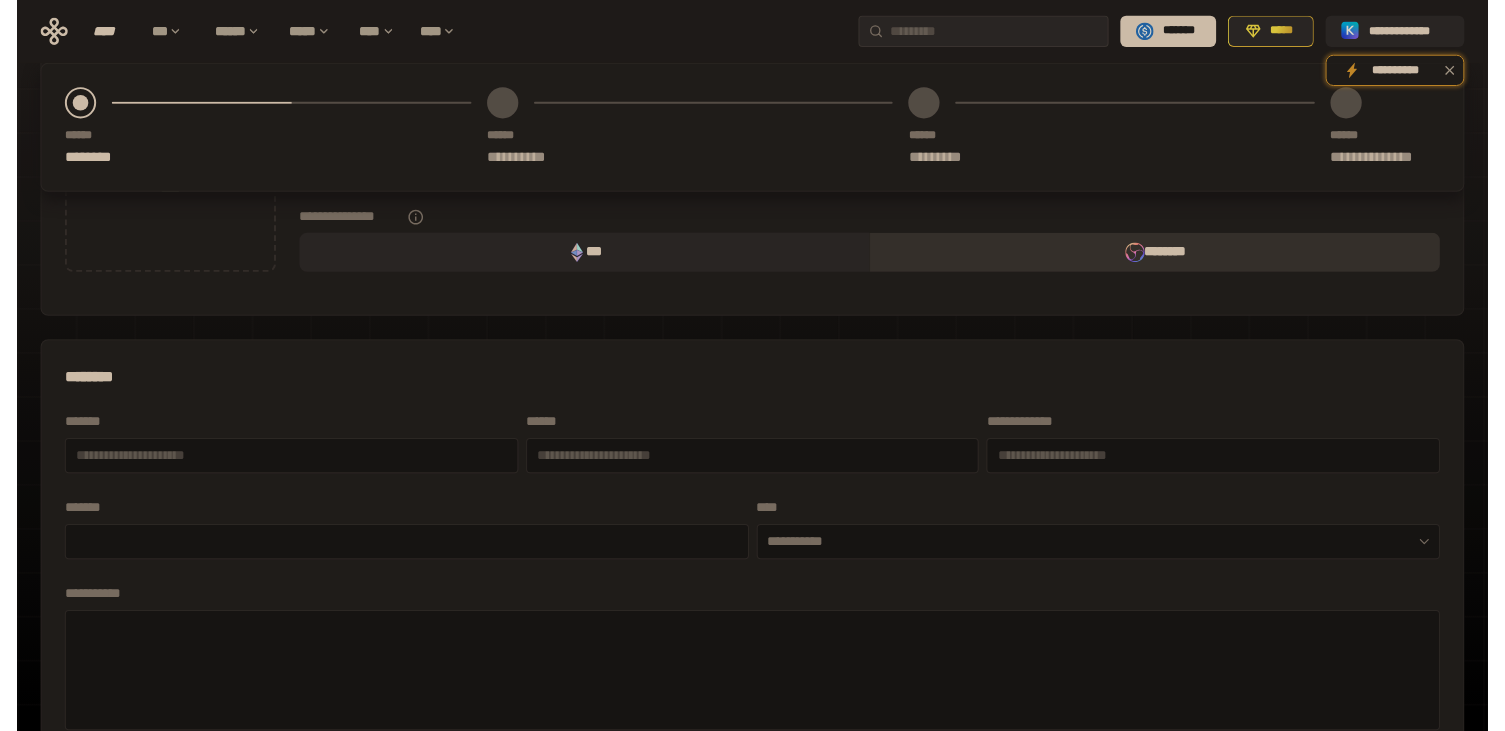 scroll, scrollTop: 0, scrollLeft: 0, axis: both 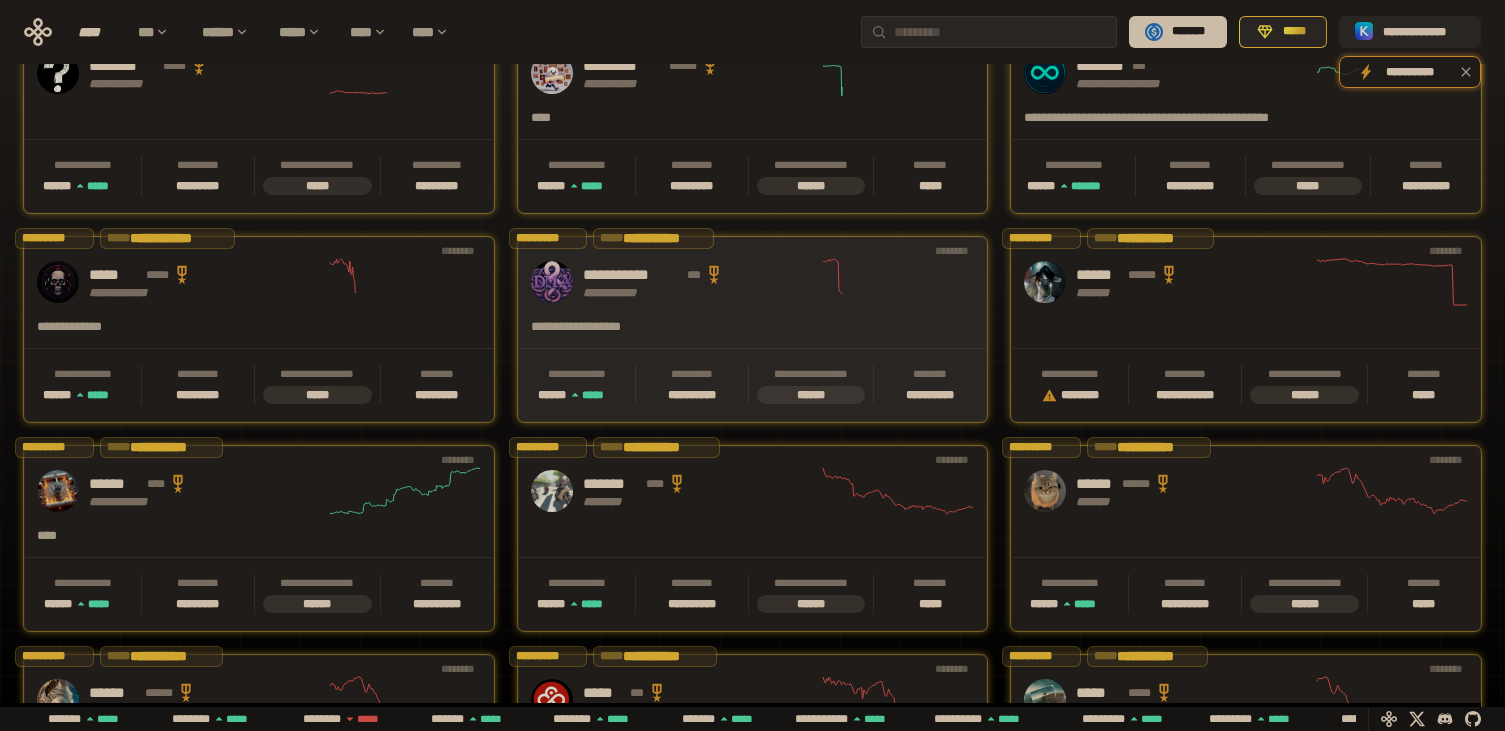 click on "**********" at bounding box center (693, 333) 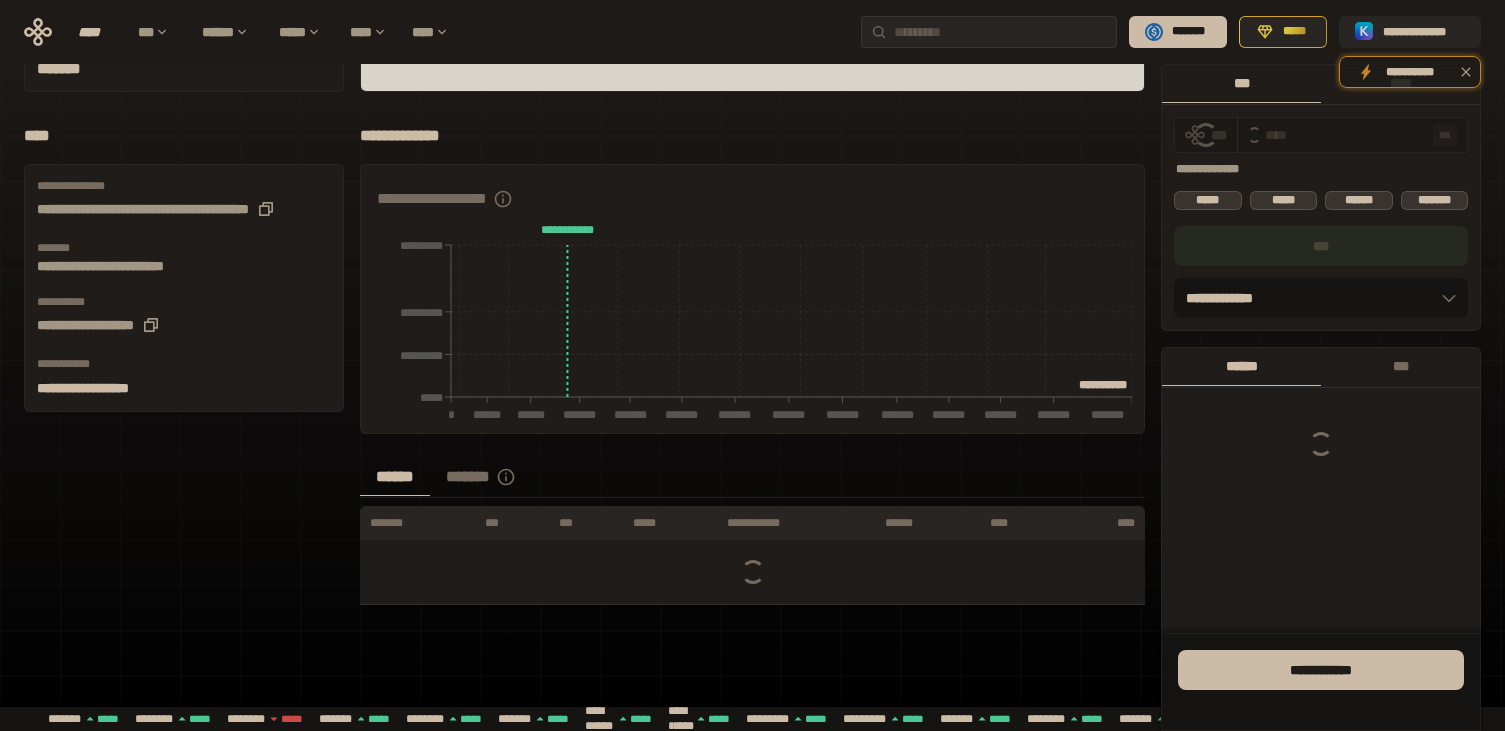 click on "****" at bounding box center [1400, 83] 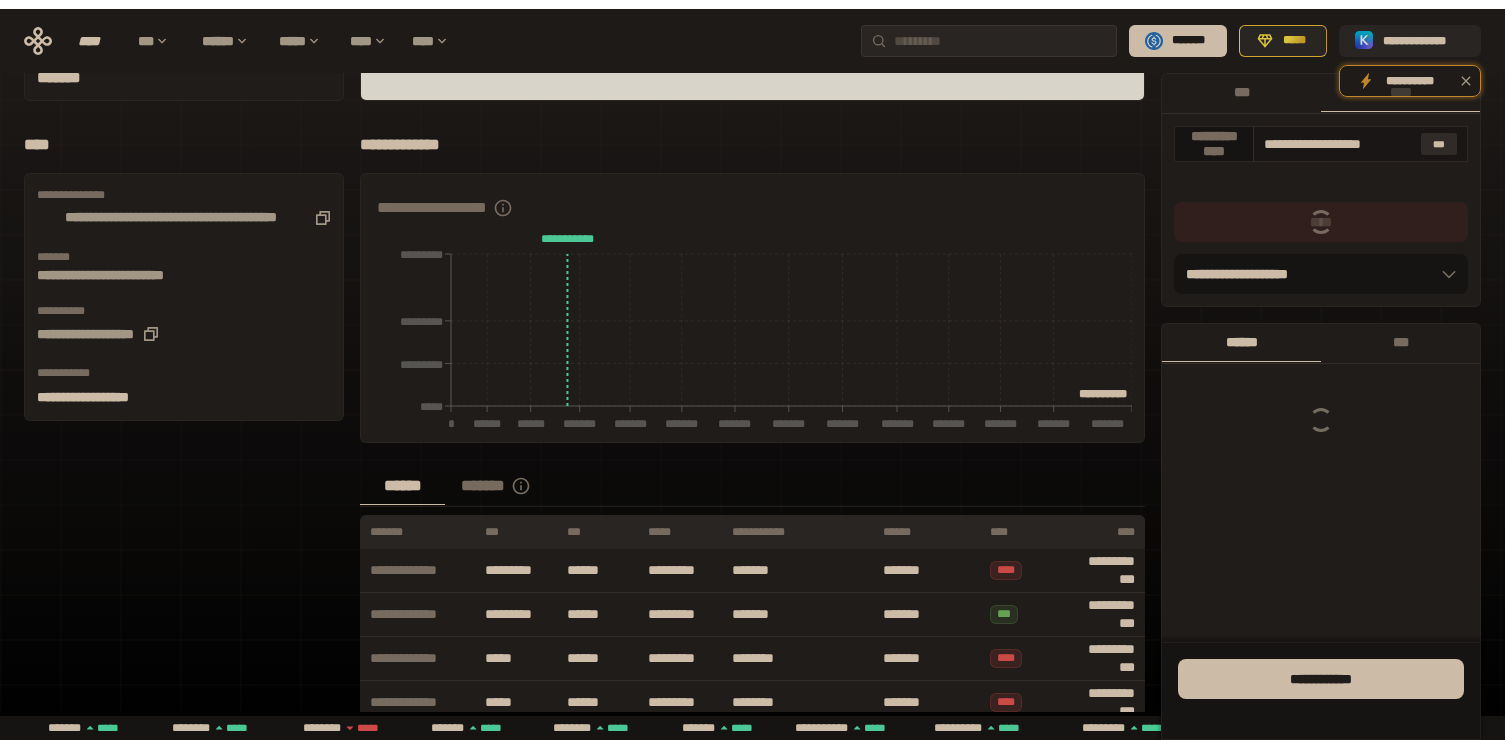 scroll, scrollTop: 0, scrollLeft: 0, axis: both 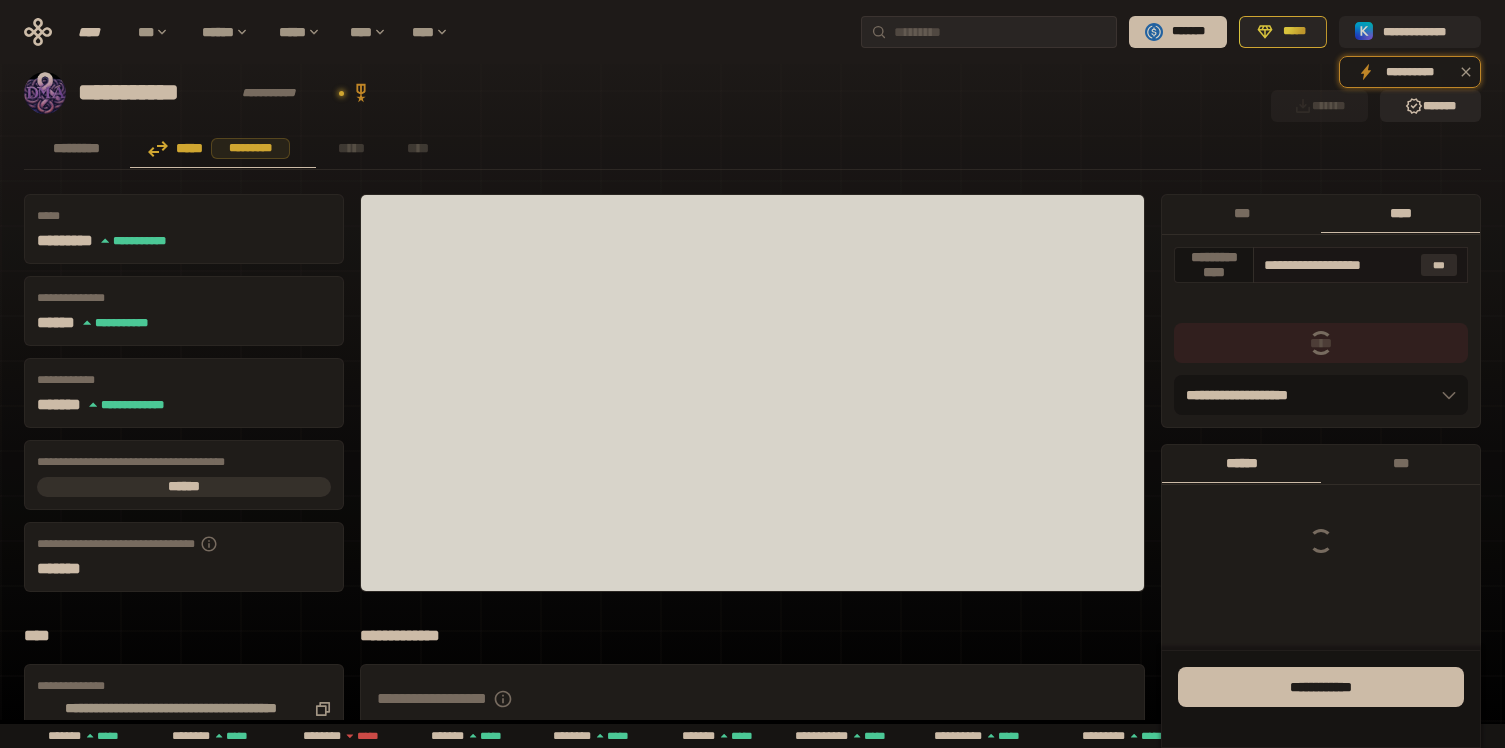 type on "**********" 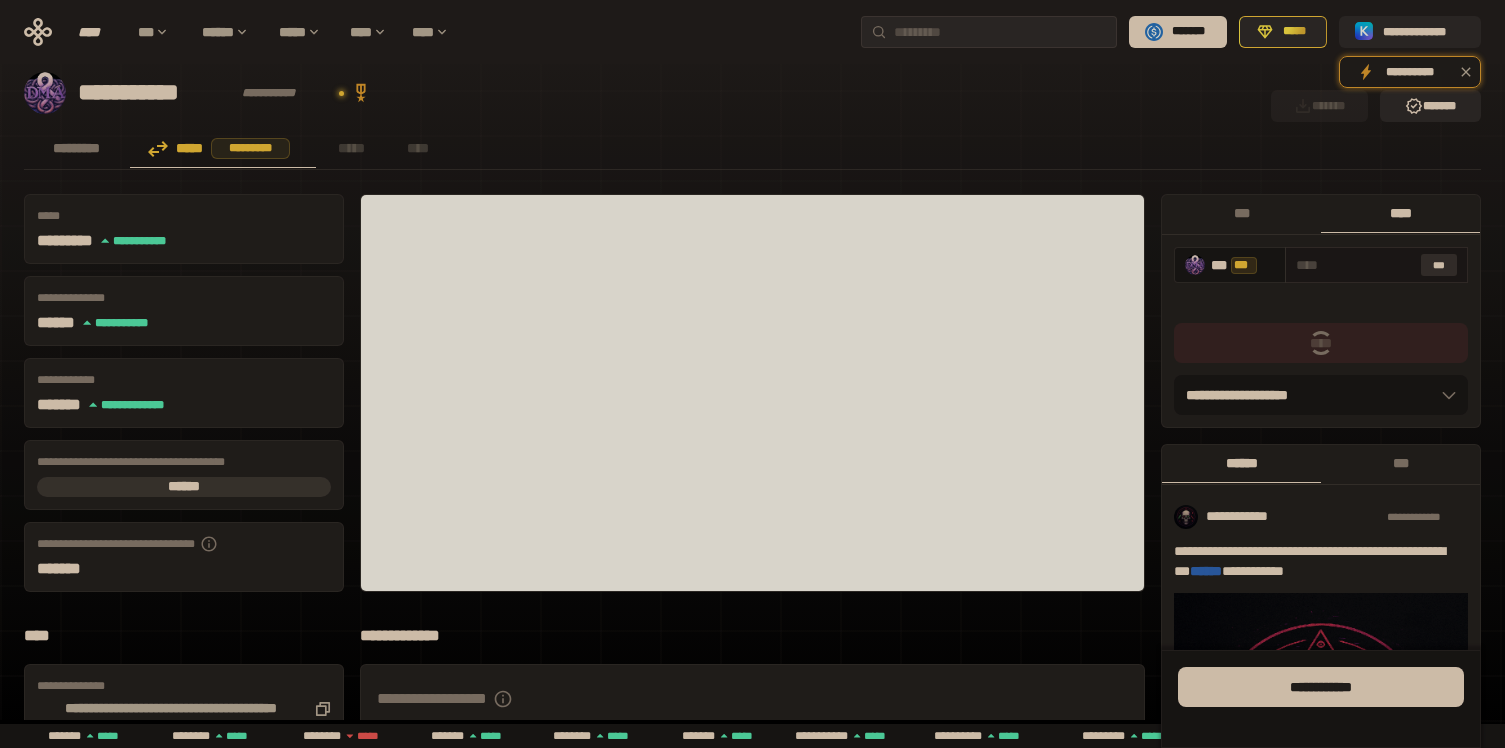 click on "***" at bounding box center (1439, 265) 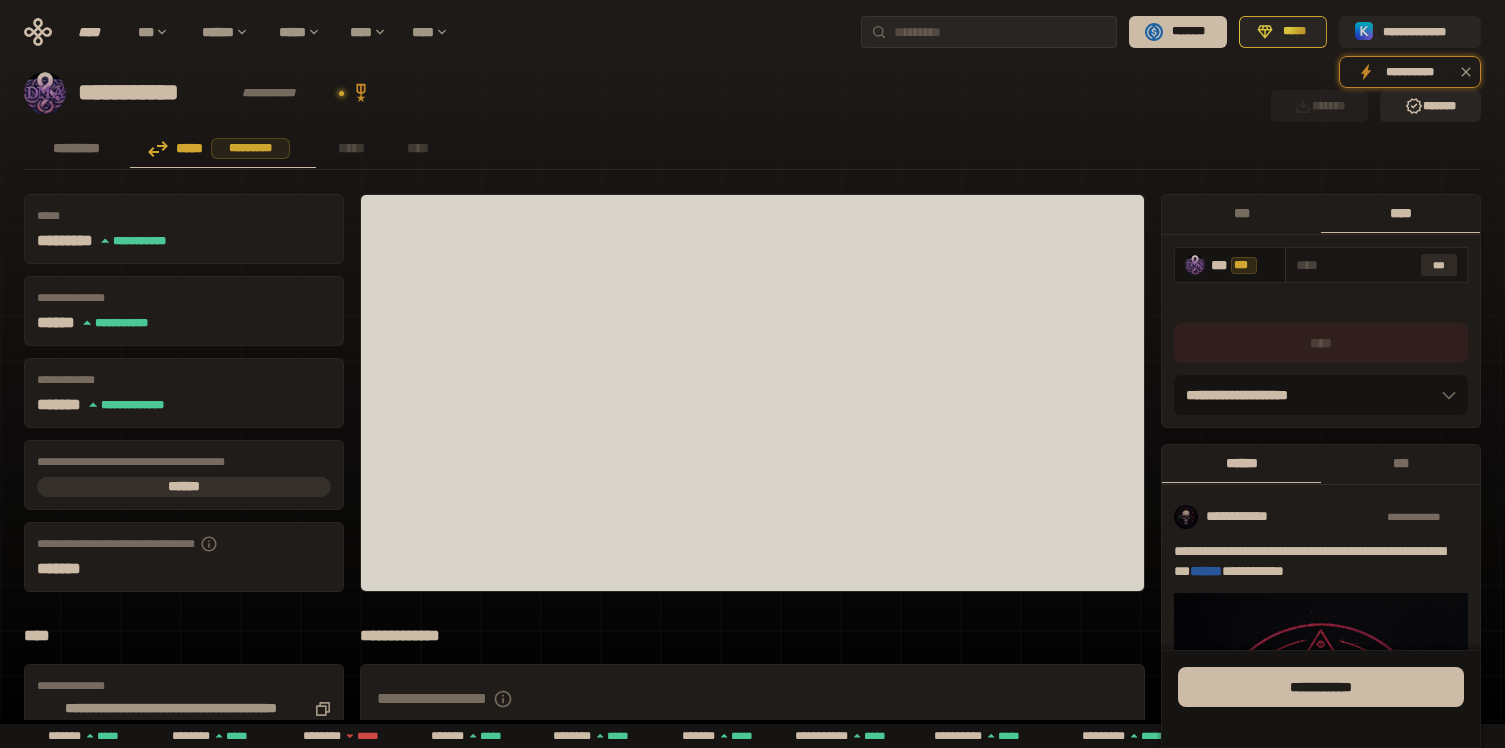 click on "***" at bounding box center [1439, 265] 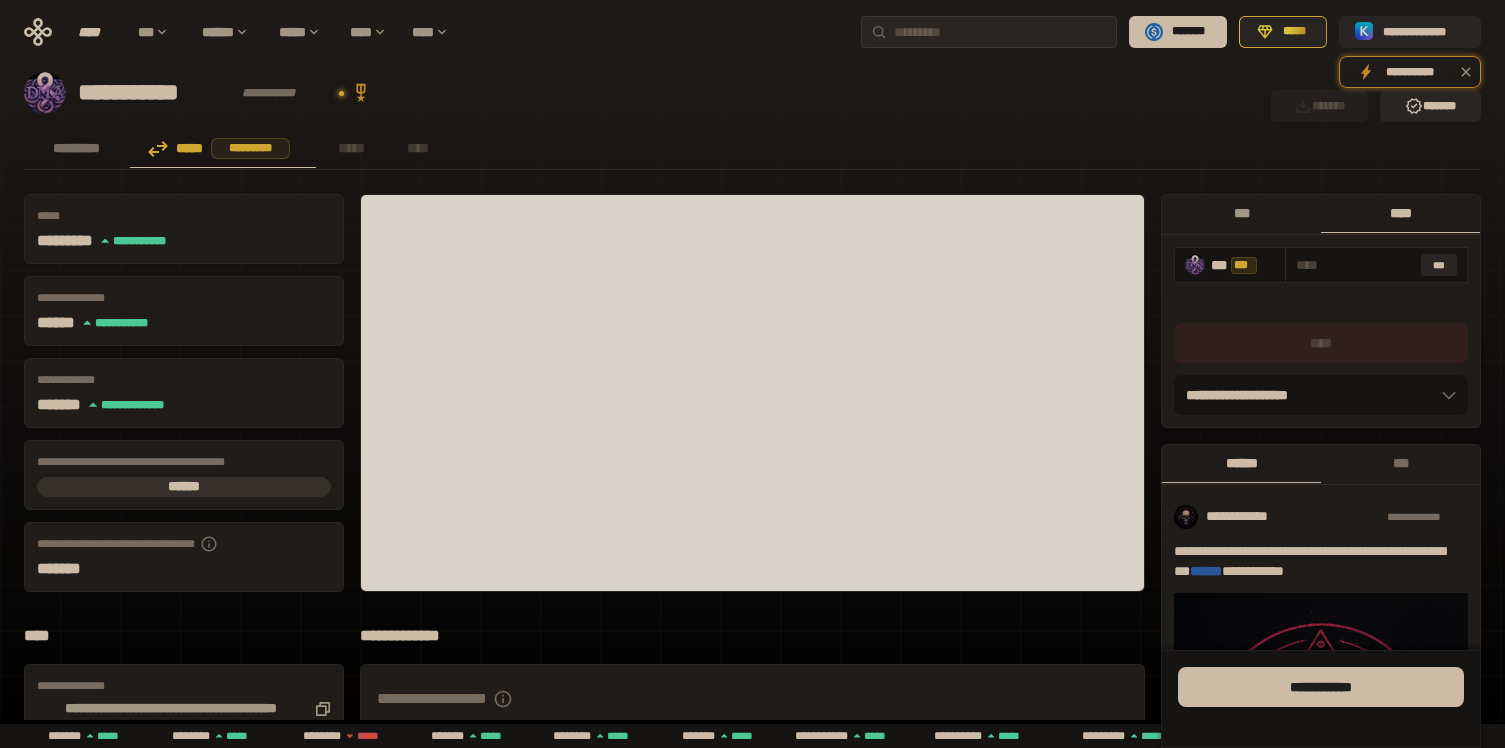 click on "***" at bounding box center (1241, 213) 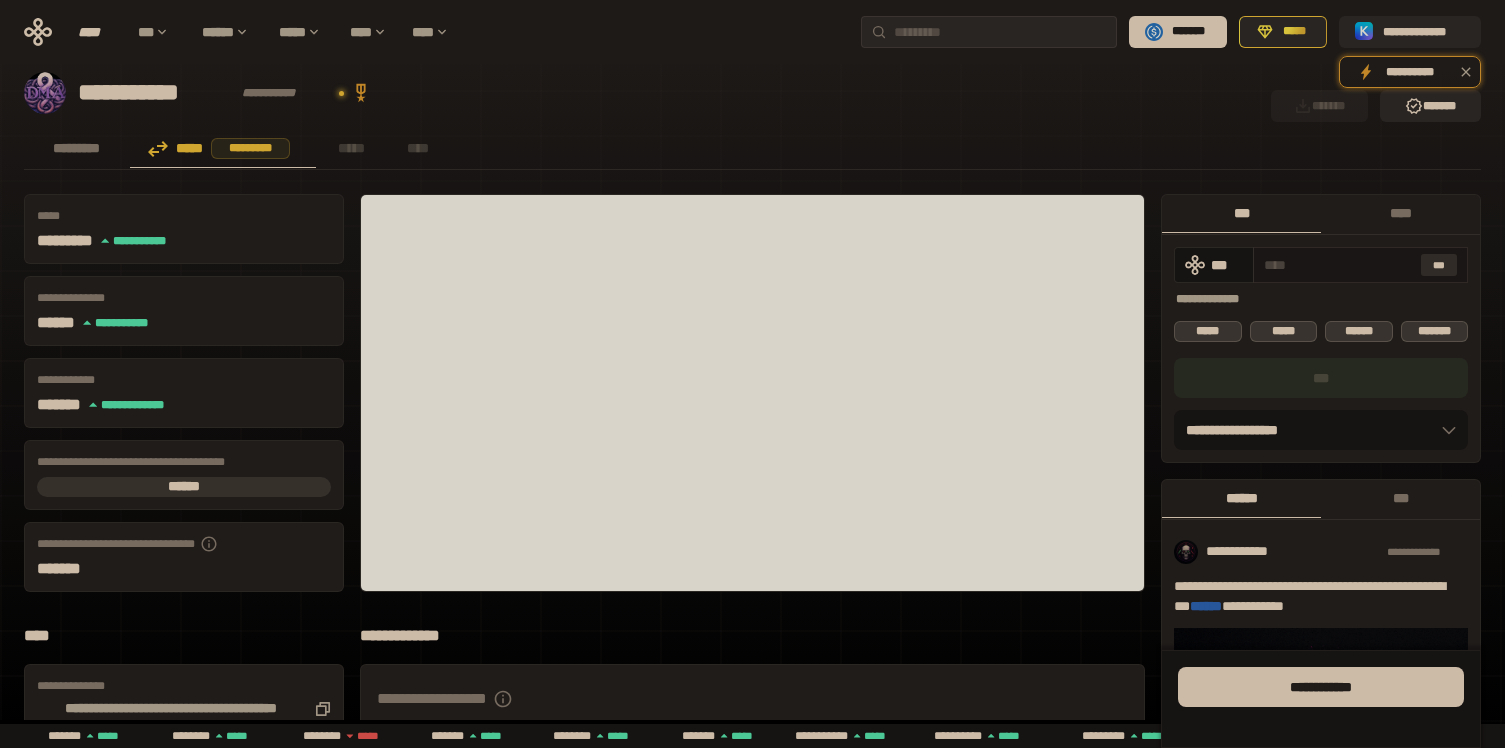 click on "***" at bounding box center [1439, 265] 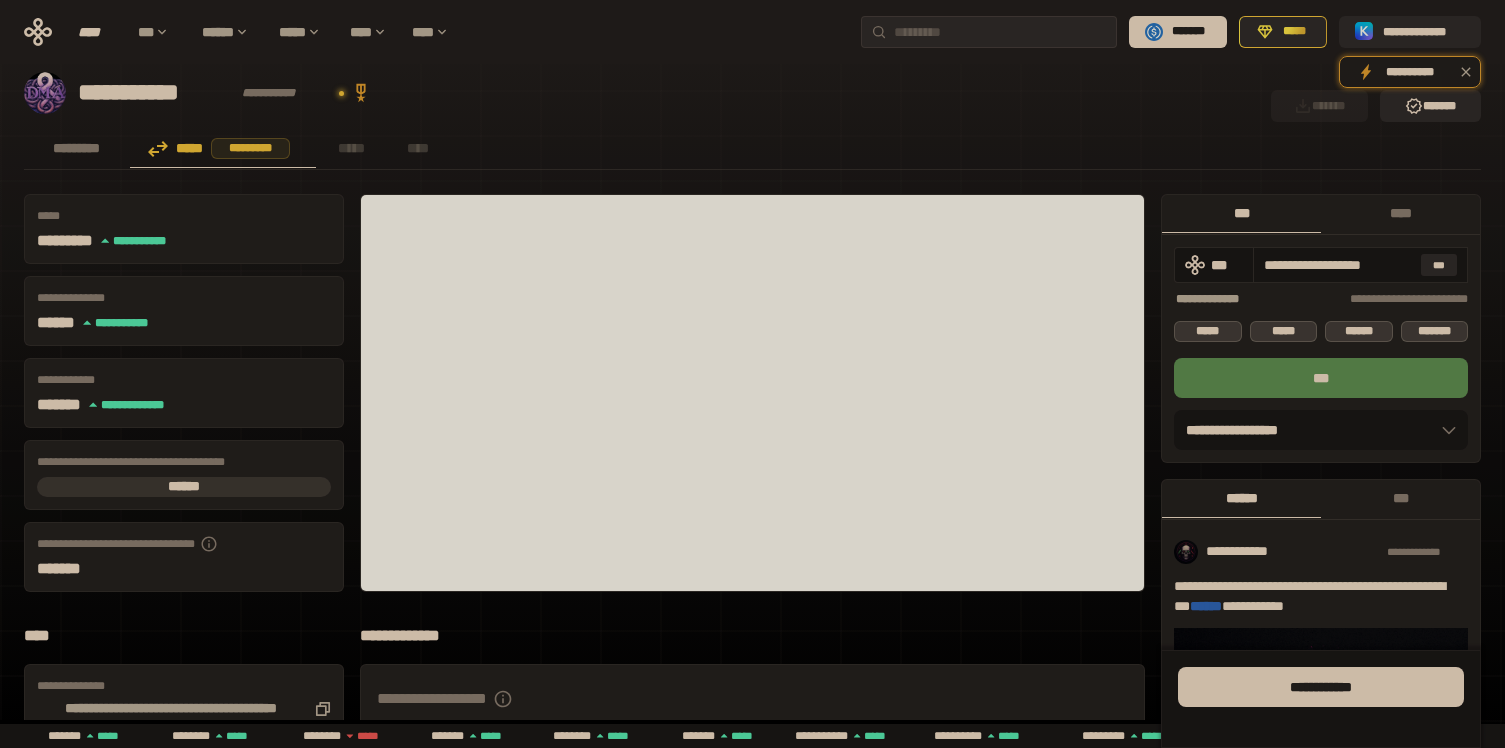 scroll, scrollTop: 0, scrollLeft: 2, axis: horizontal 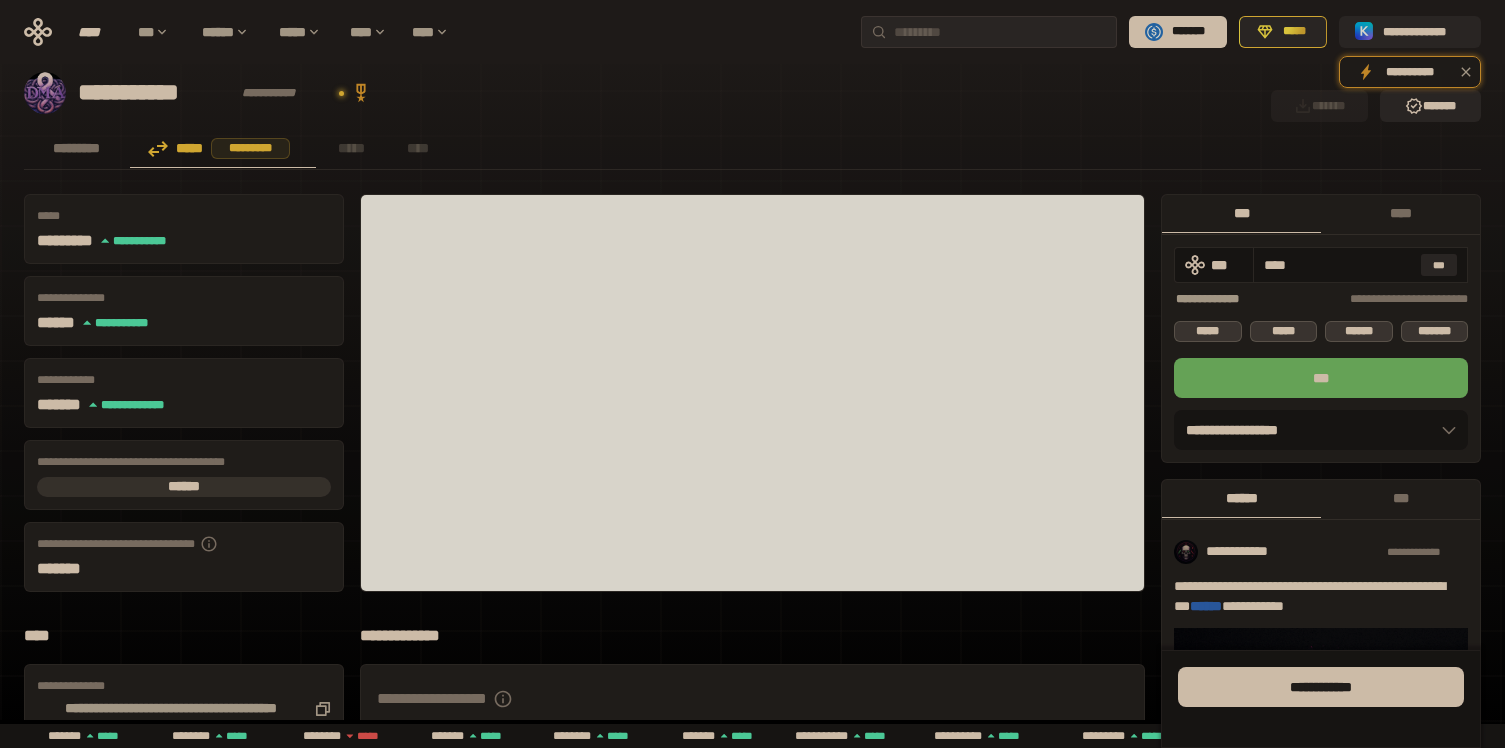 type on "****" 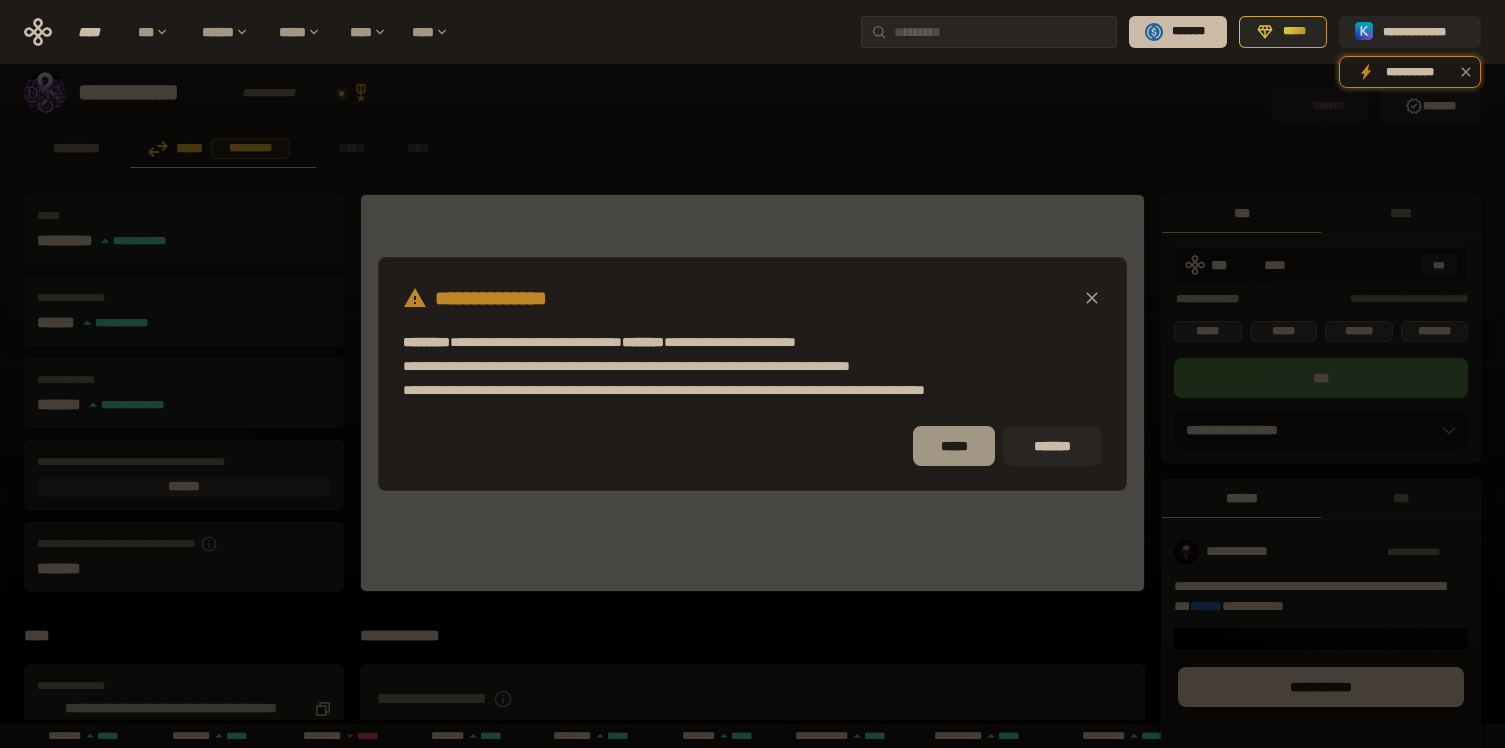 click on "*****" at bounding box center [954, 446] 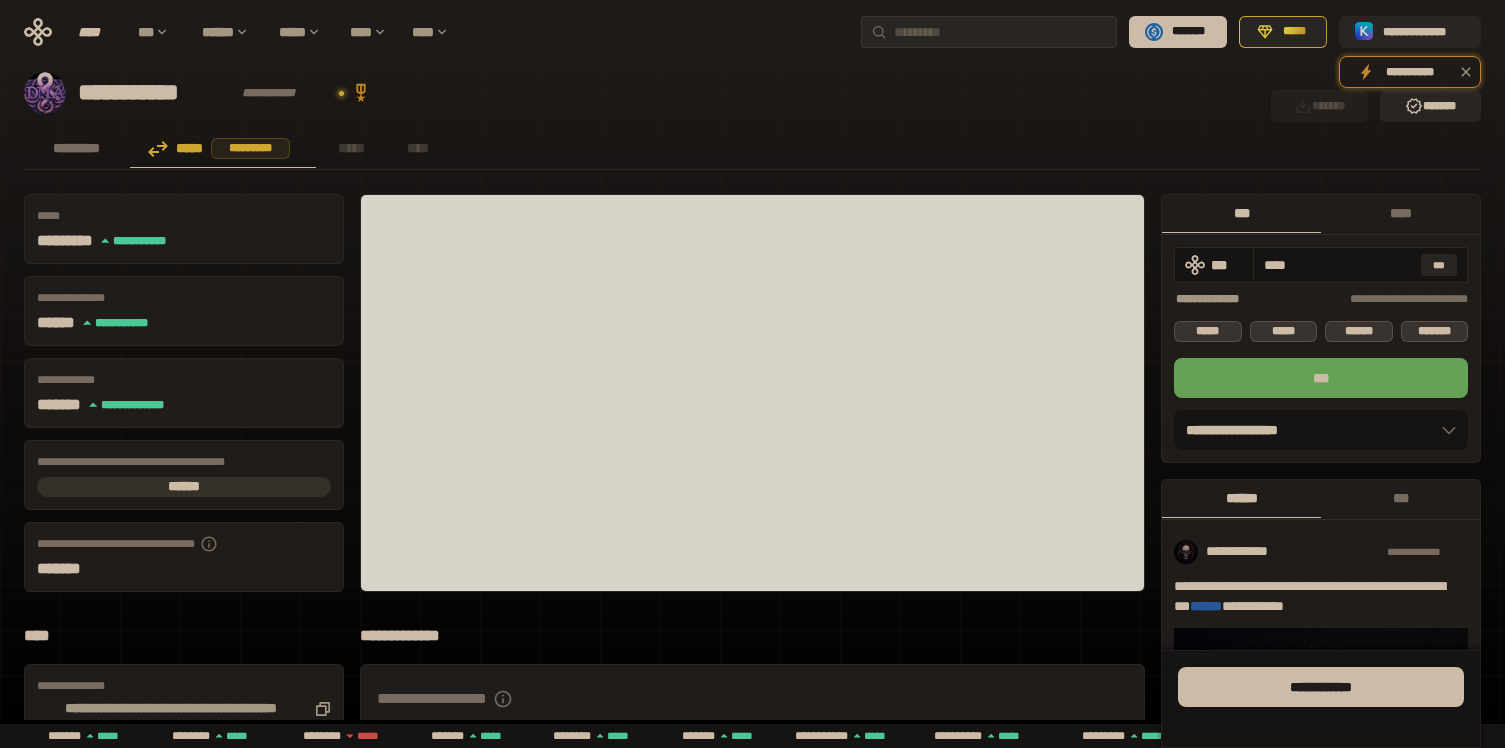 click on "***" at bounding box center (1321, 378) 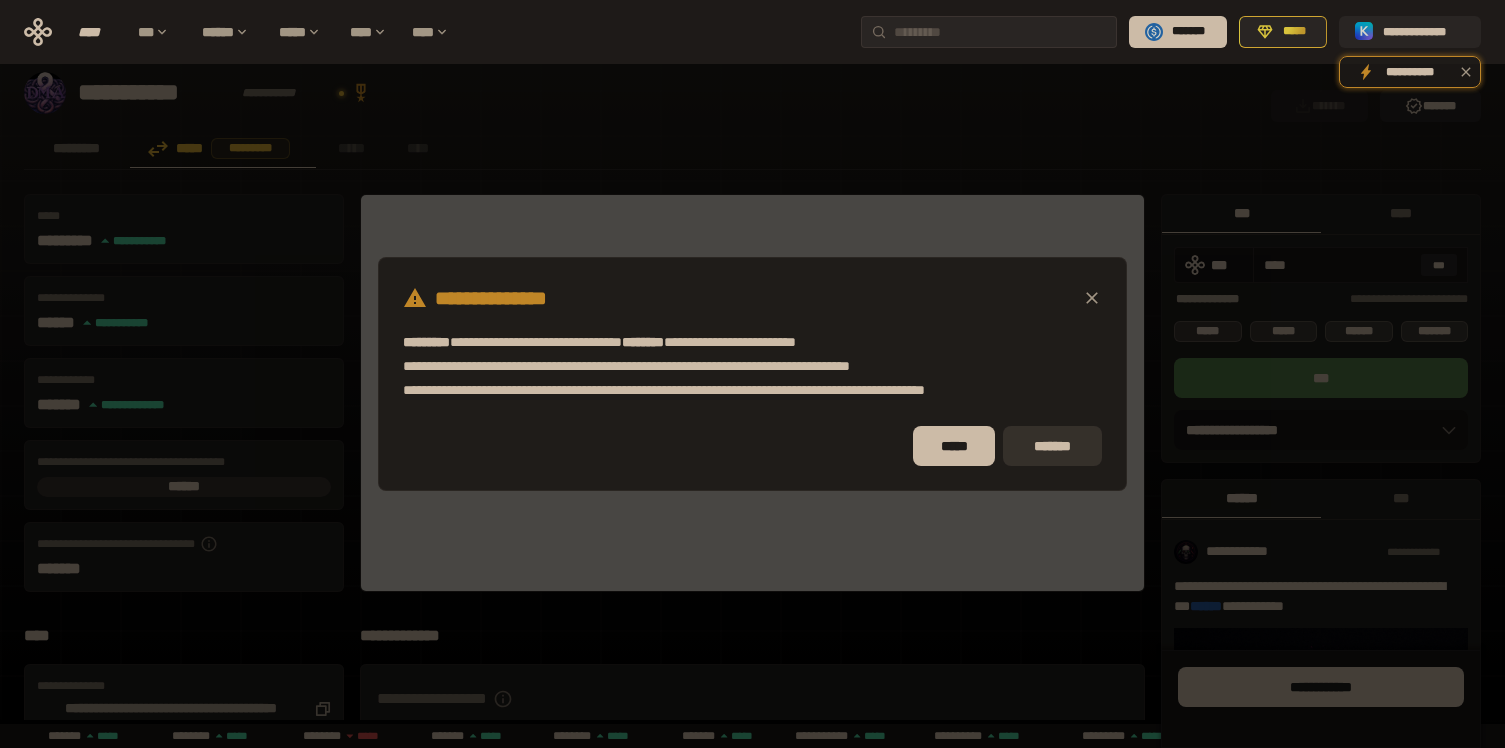 click on "*******" at bounding box center (1052, 446) 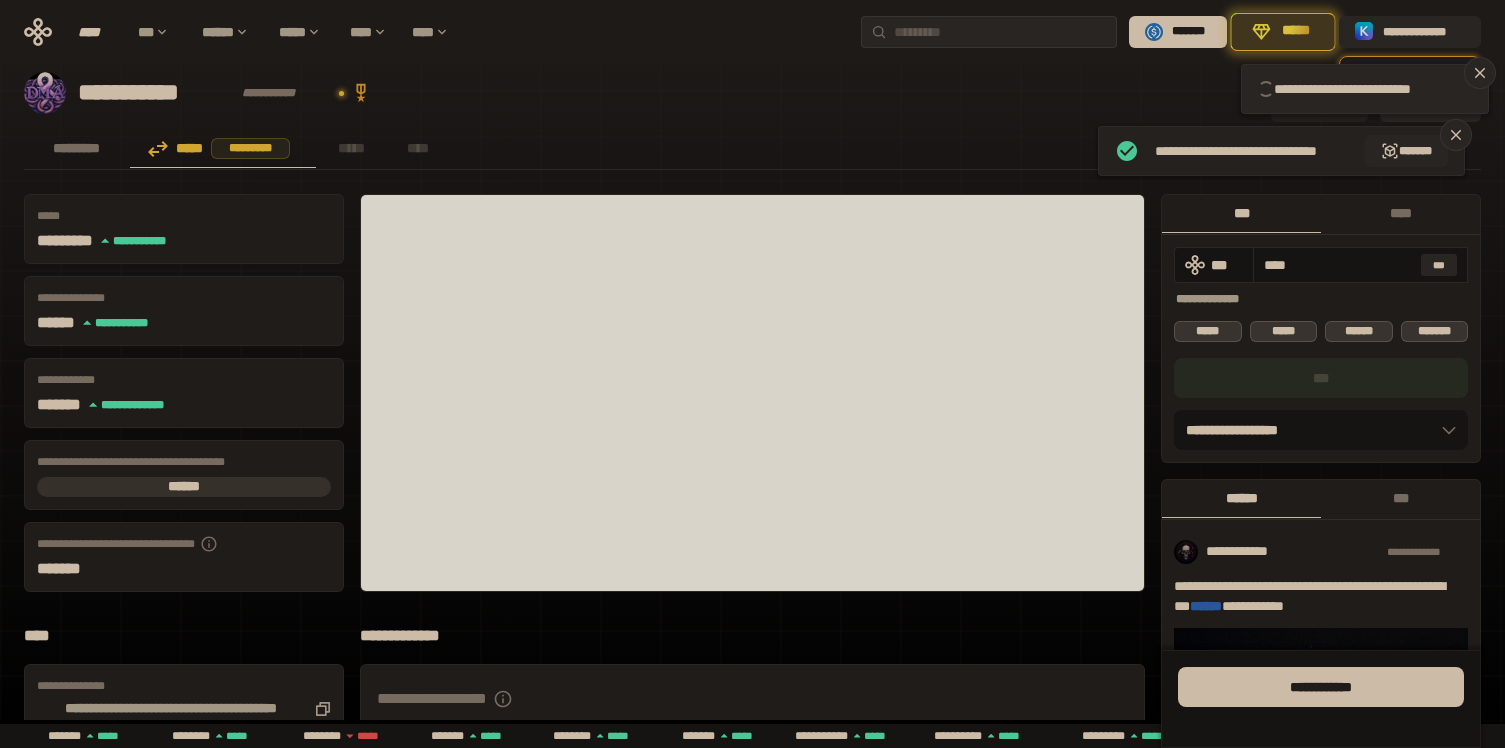type 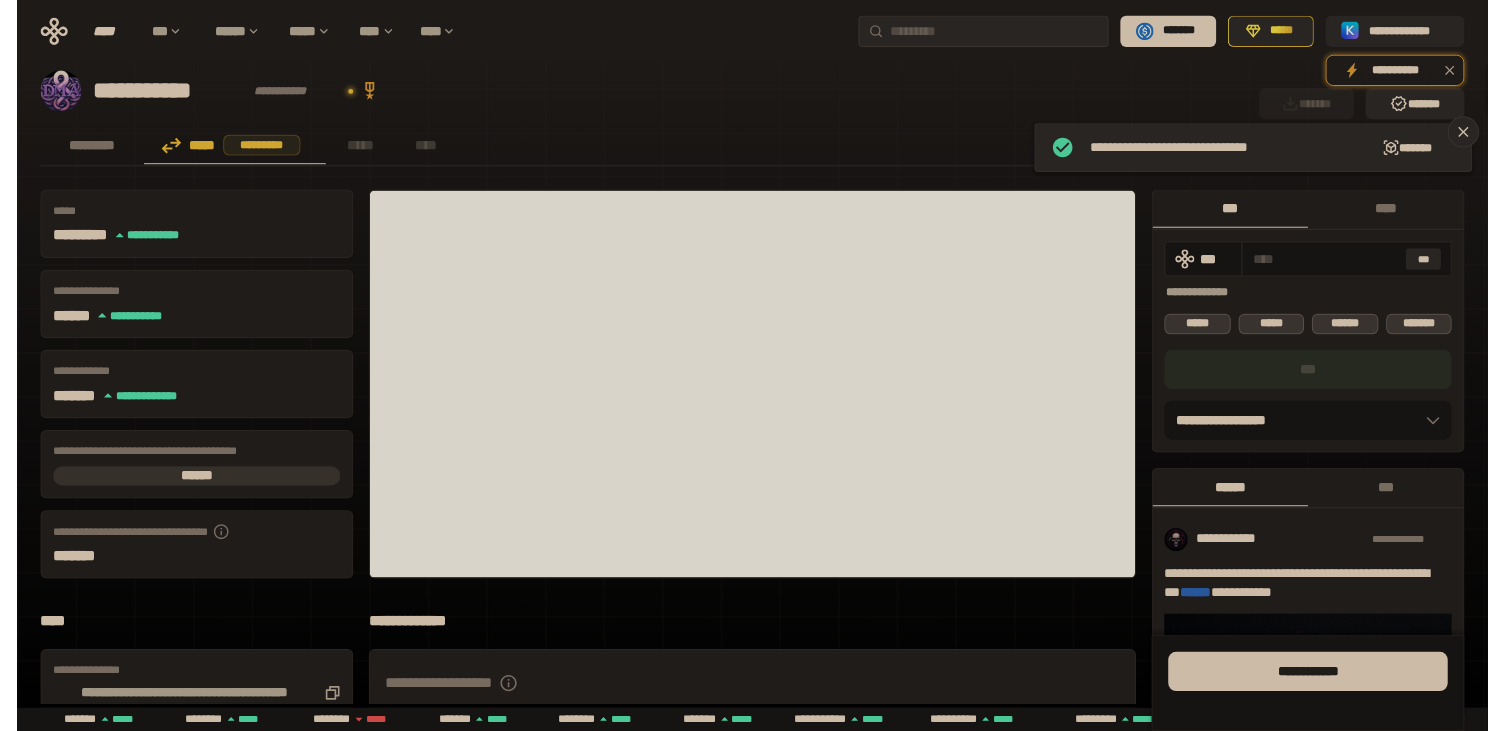scroll, scrollTop: 500, scrollLeft: 0, axis: vertical 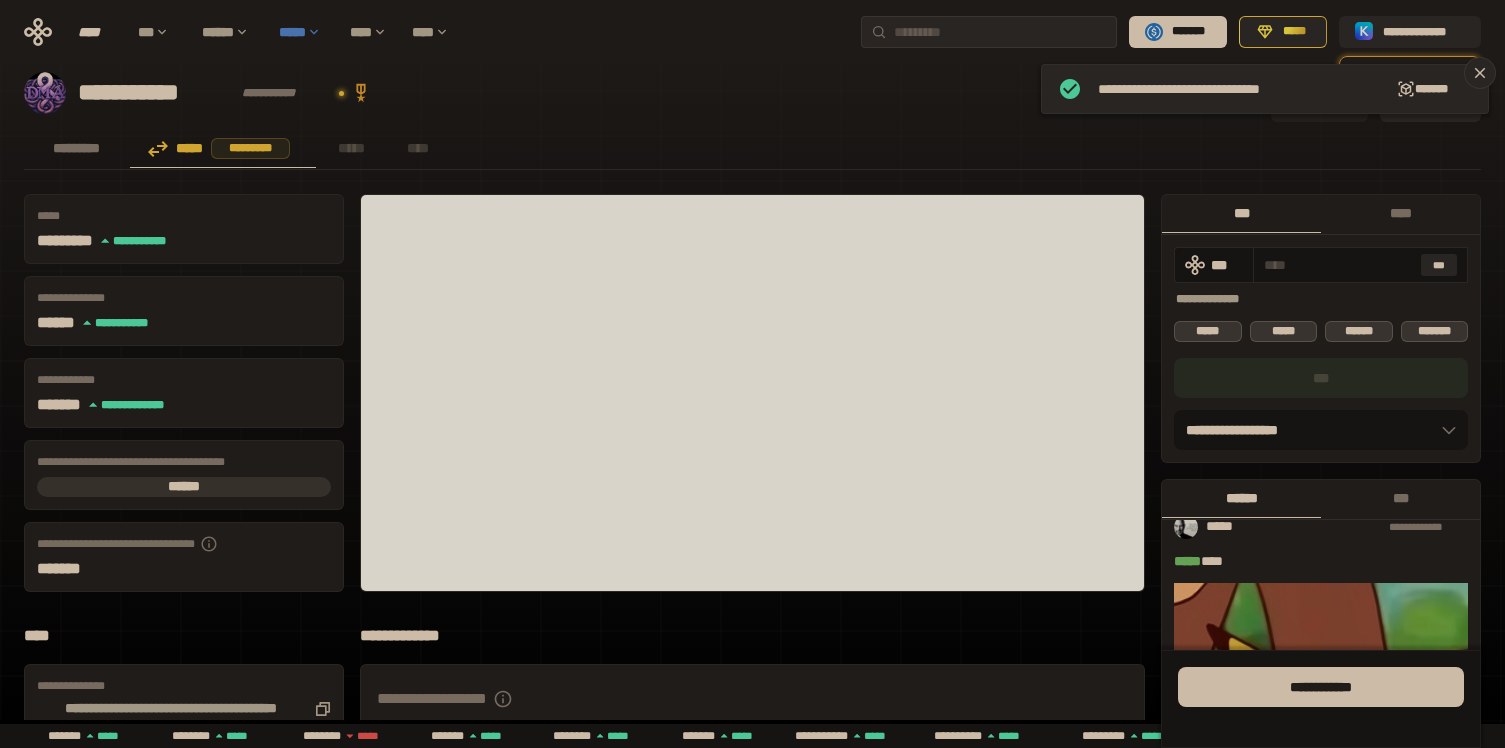 click on "*****" at bounding box center (304, 32) 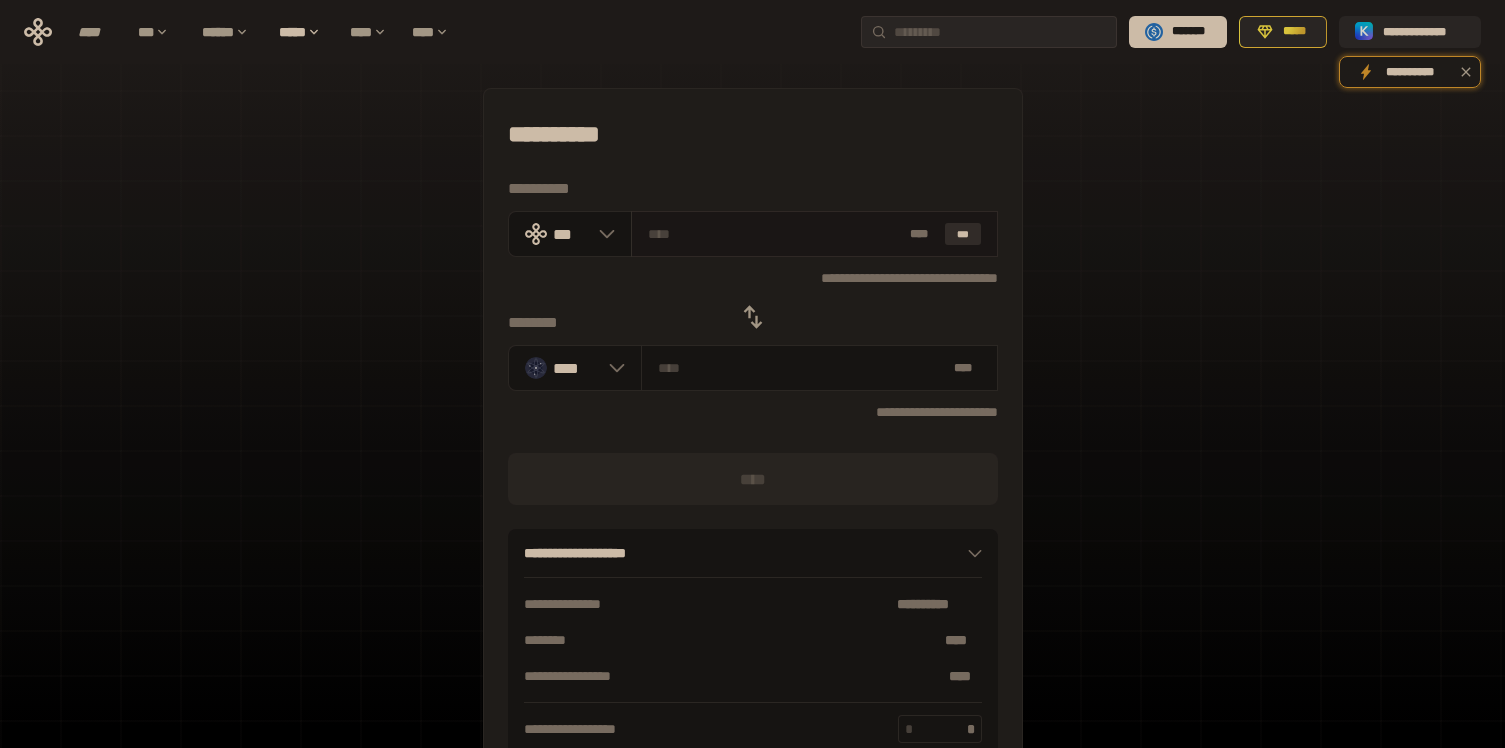 drag, startPoint x: 989, startPoint y: 230, endPoint x: 977, endPoint y: 231, distance: 12.0415945 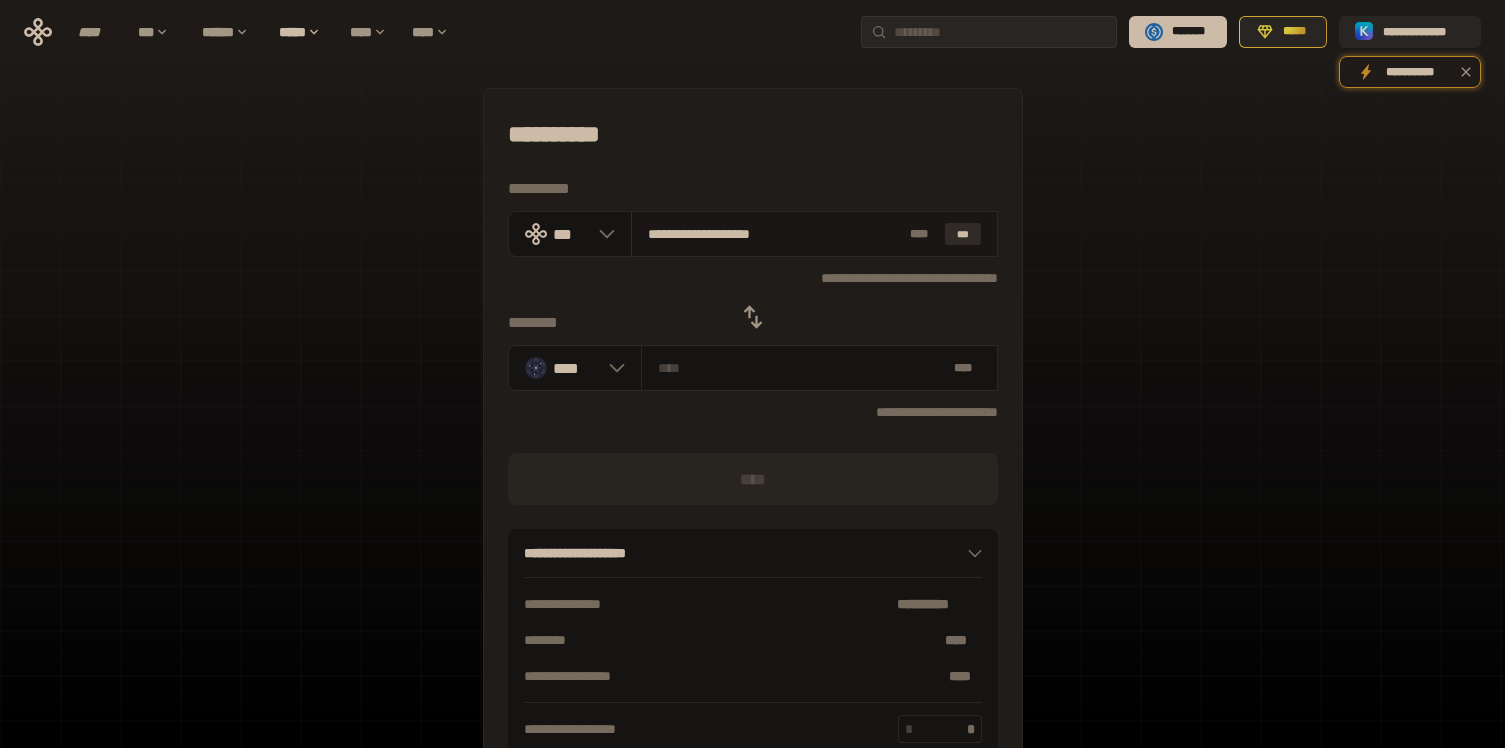 type on "********" 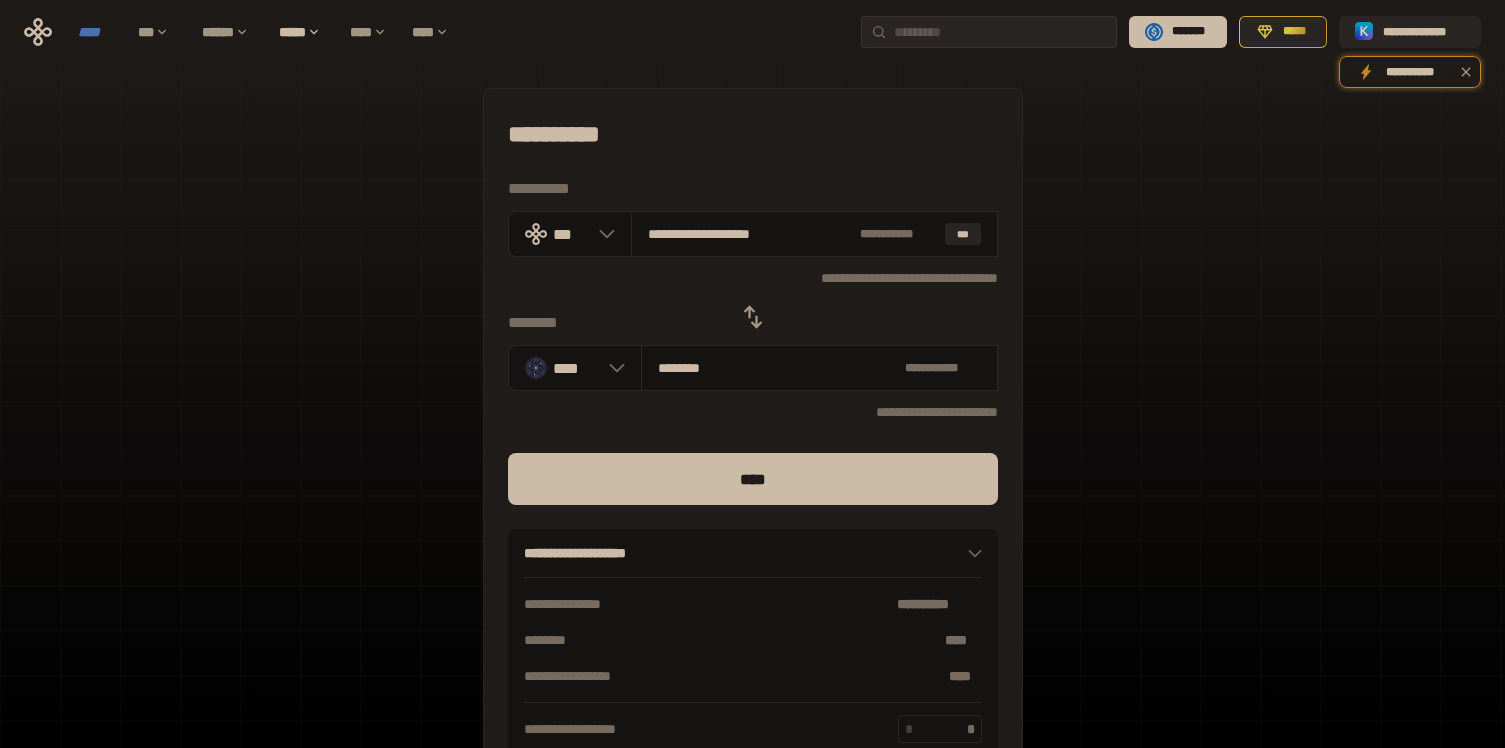 click on "****" at bounding box center (98, 32) 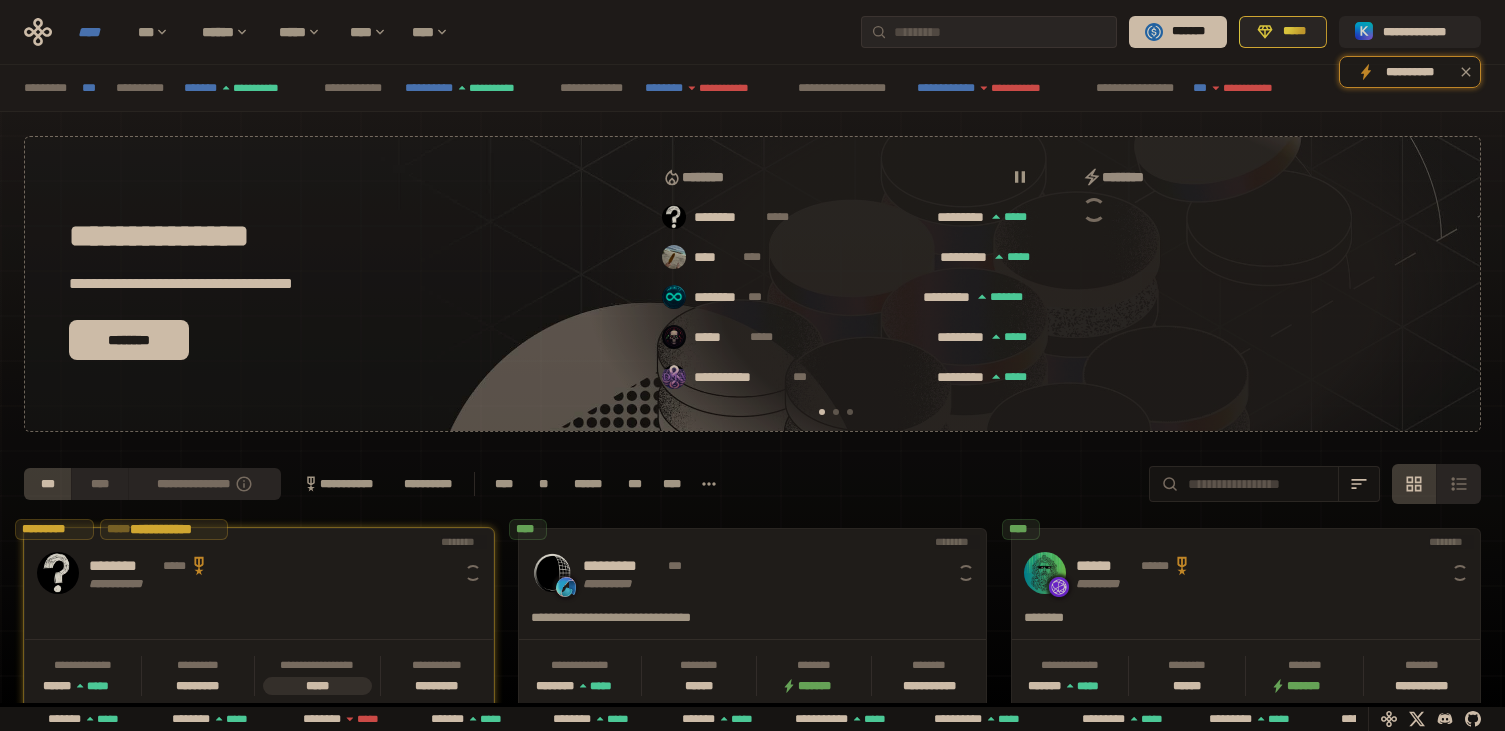scroll, scrollTop: 0, scrollLeft: 16, axis: horizontal 